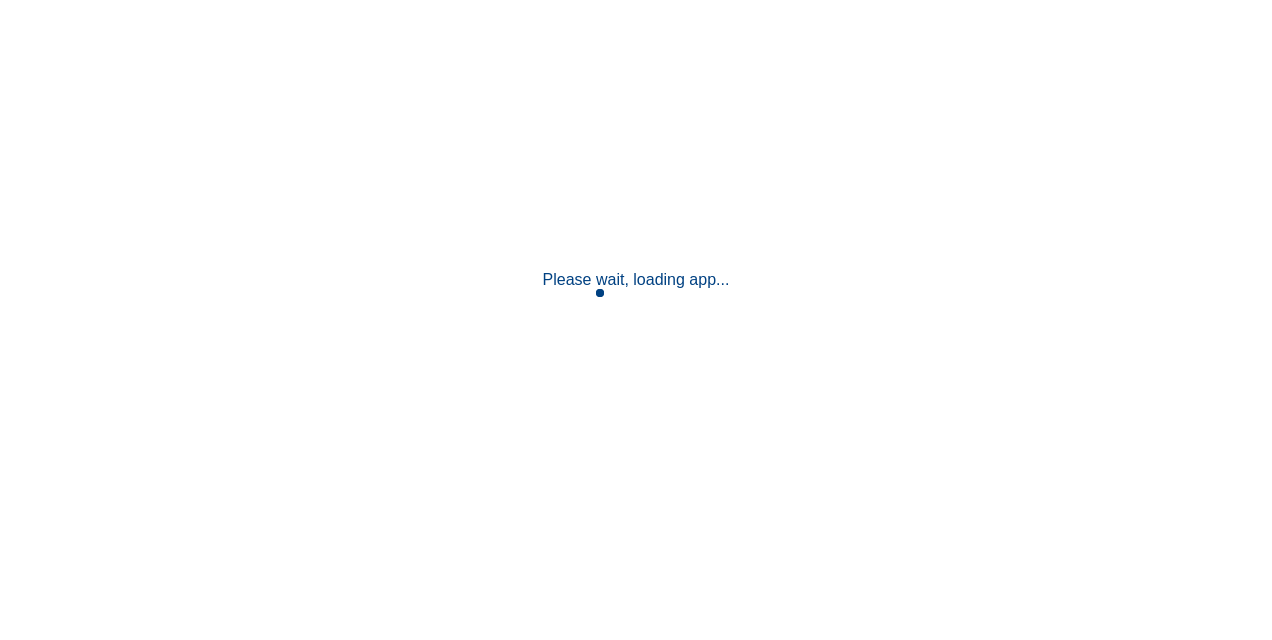 scroll, scrollTop: 0, scrollLeft: 0, axis: both 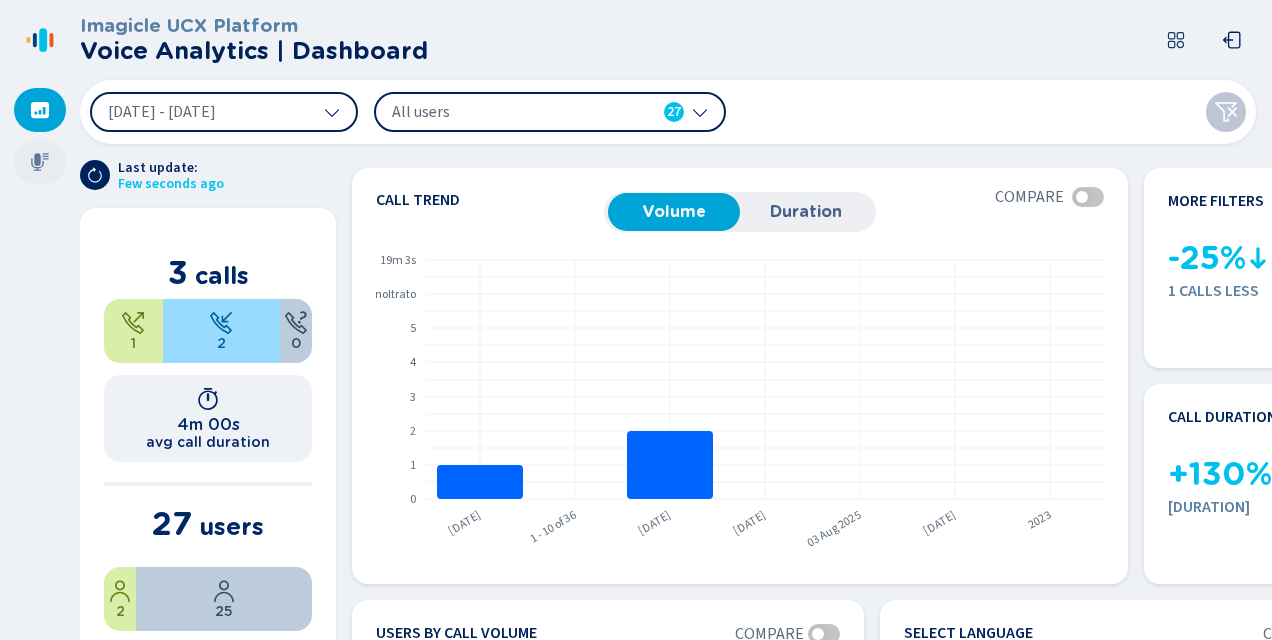 click 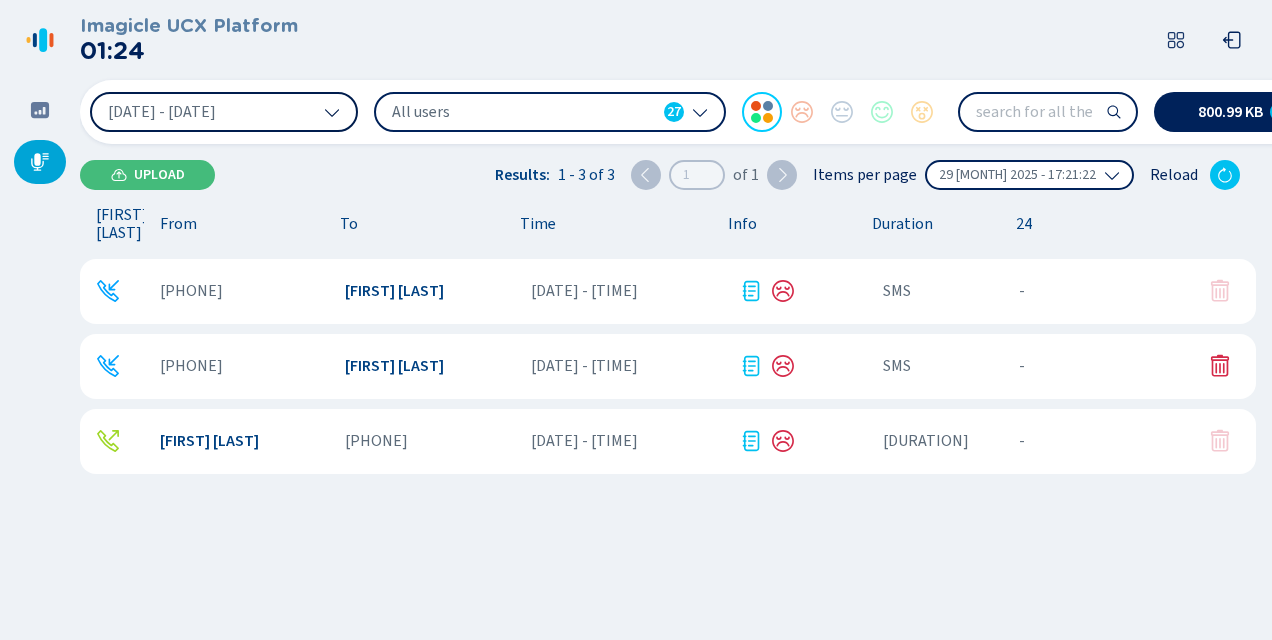 click 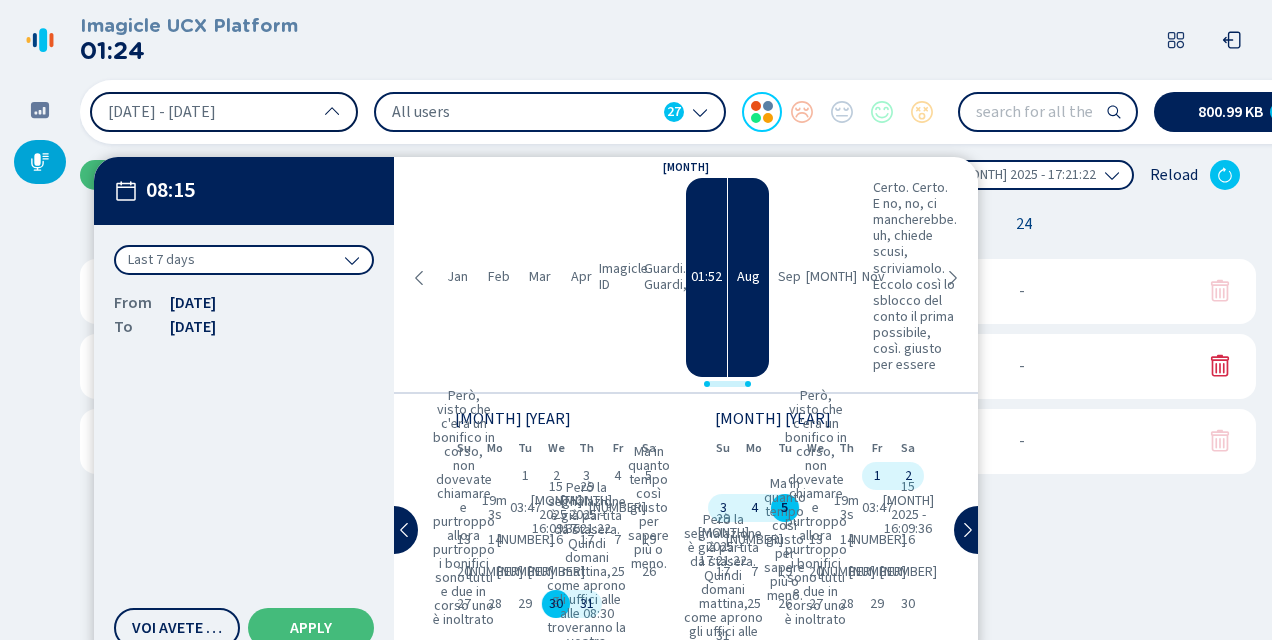 click 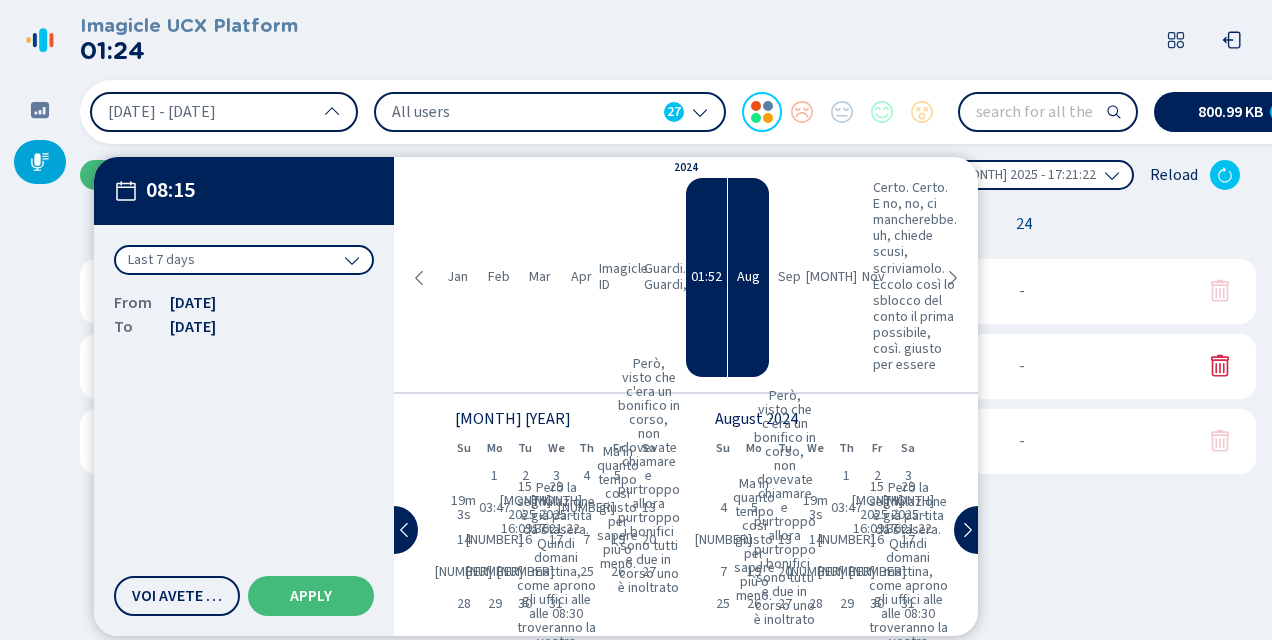 click 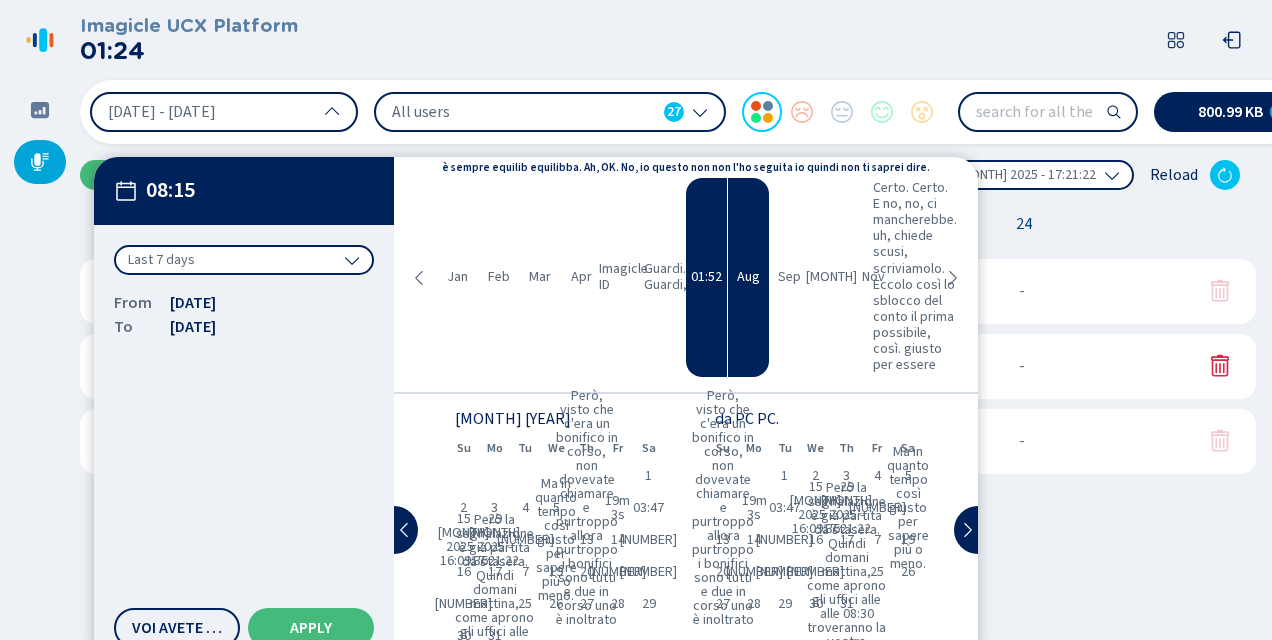 click 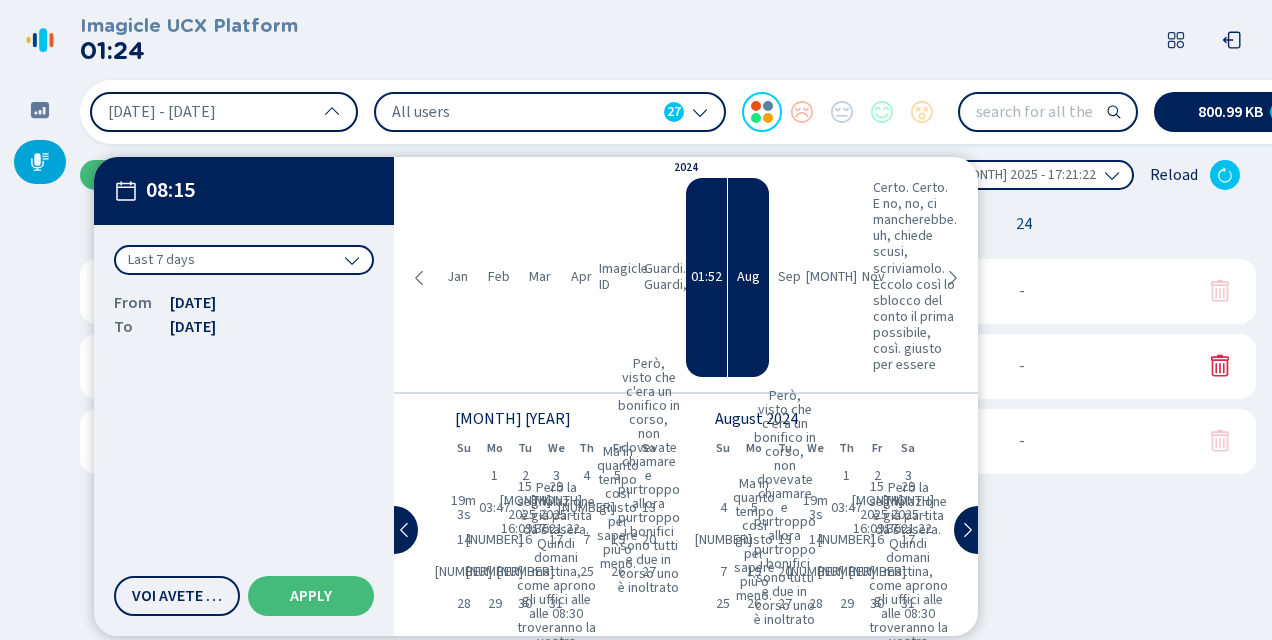 click 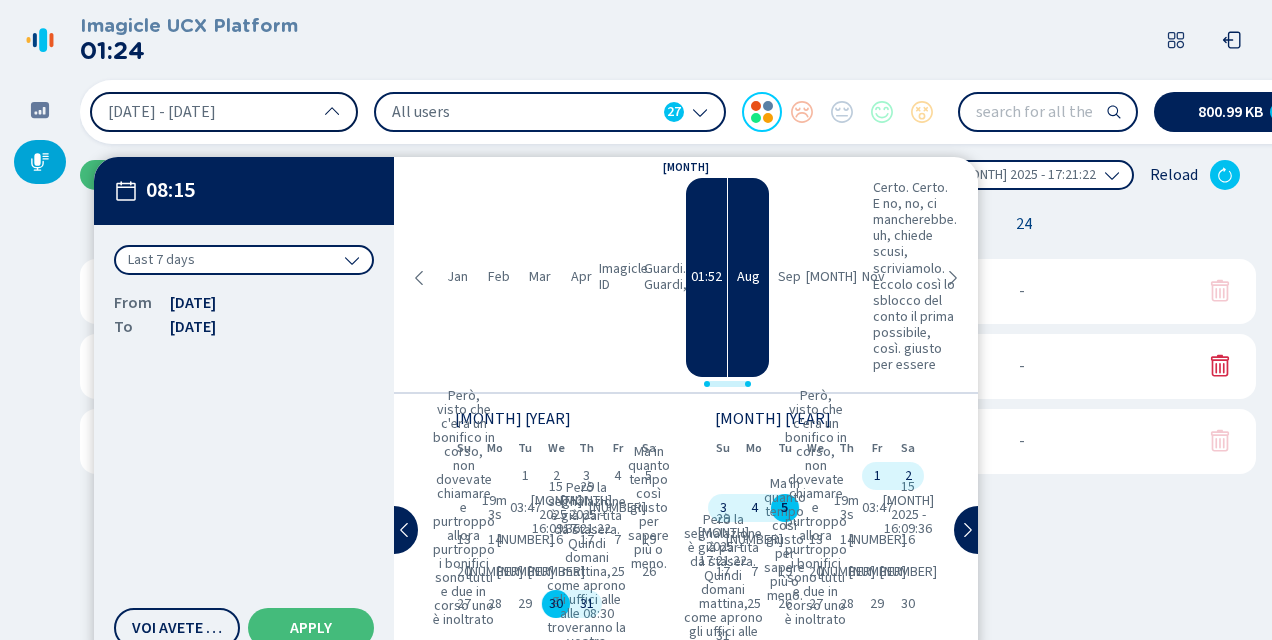 click on "Imagicle ID" at bounding box center [623, 277] 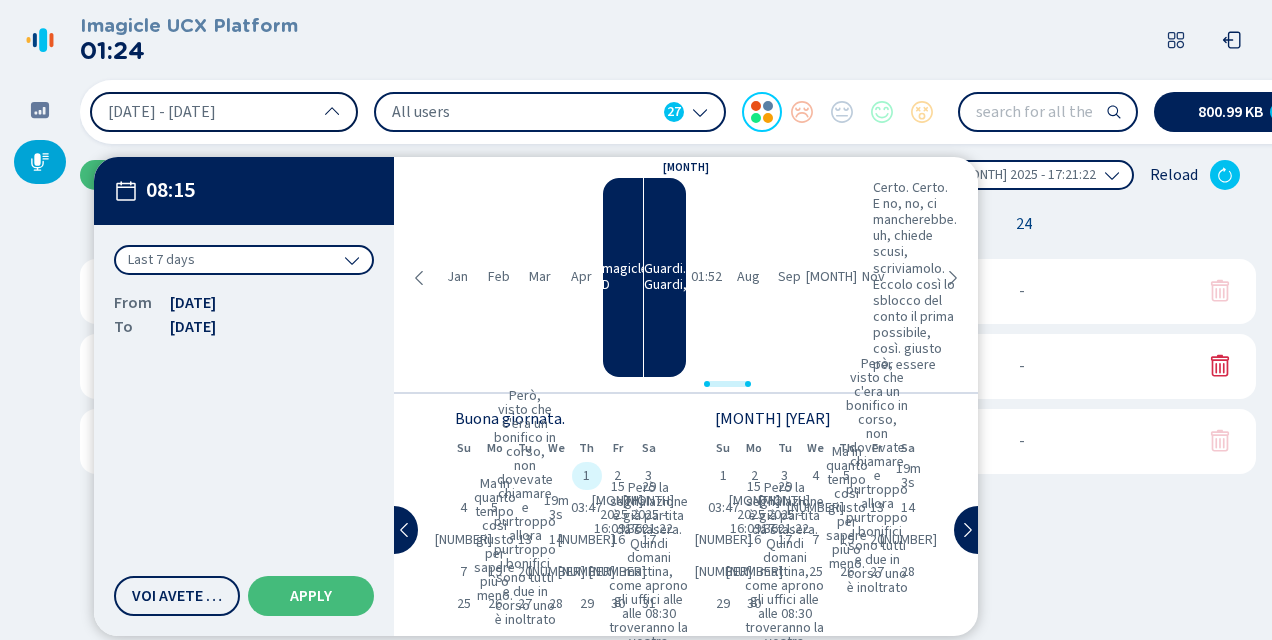 click on "1" at bounding box center (587, 476) 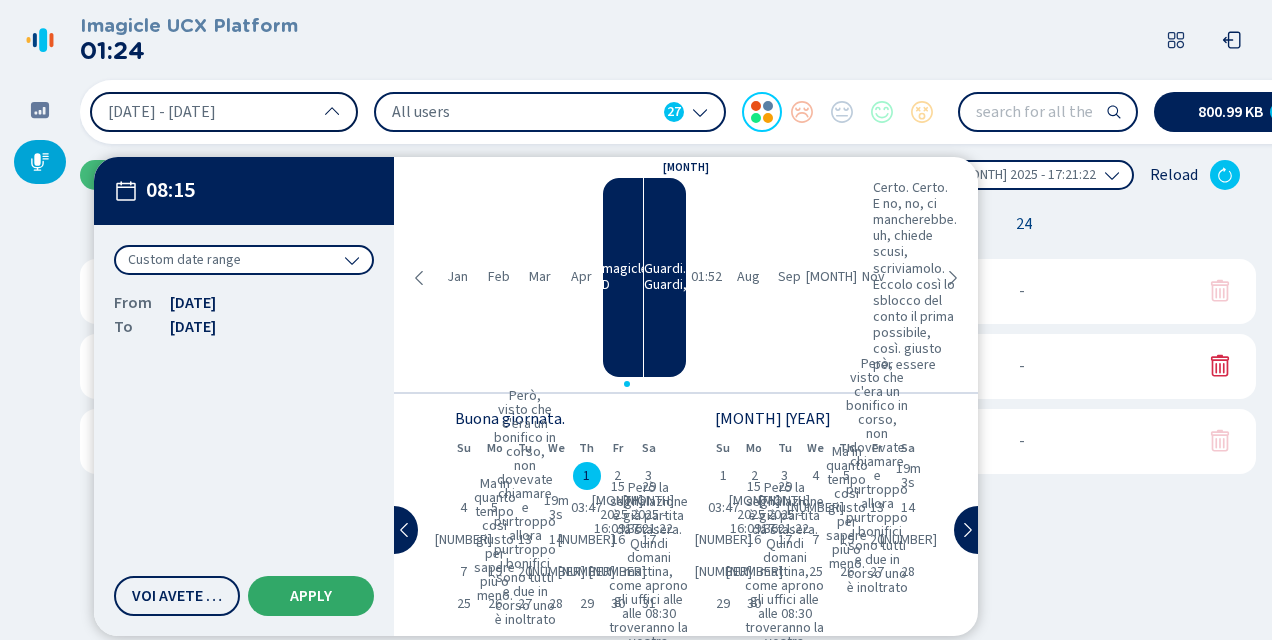 click on "Apply" at bounding box center [311, 596] 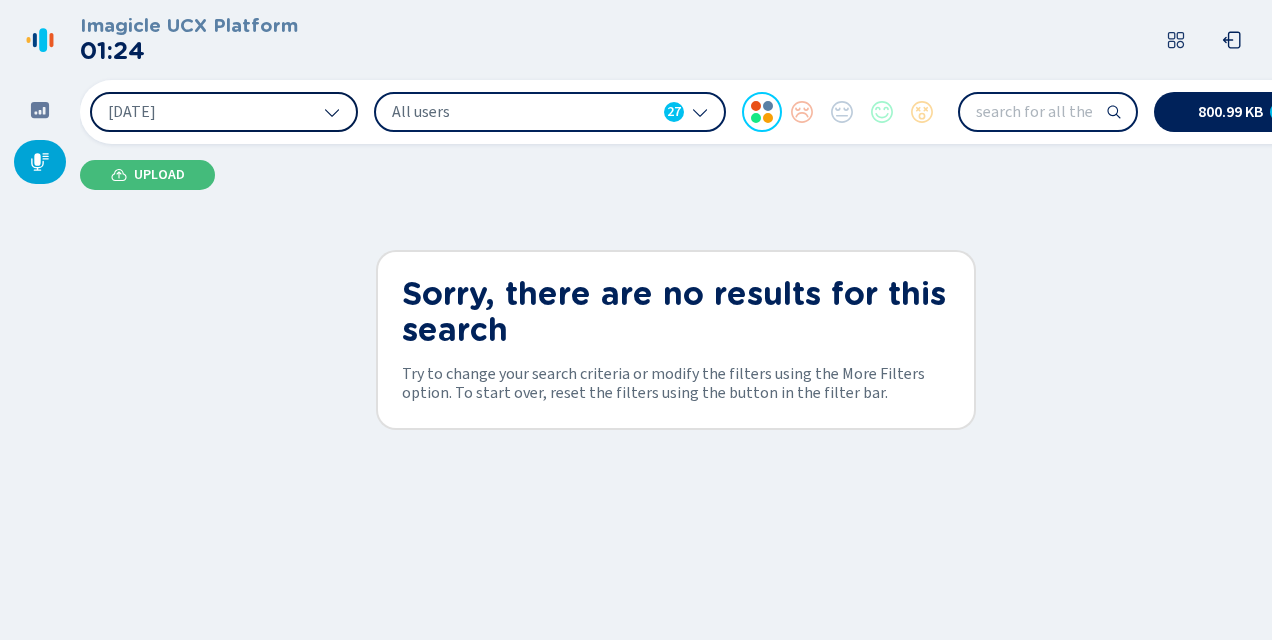 click 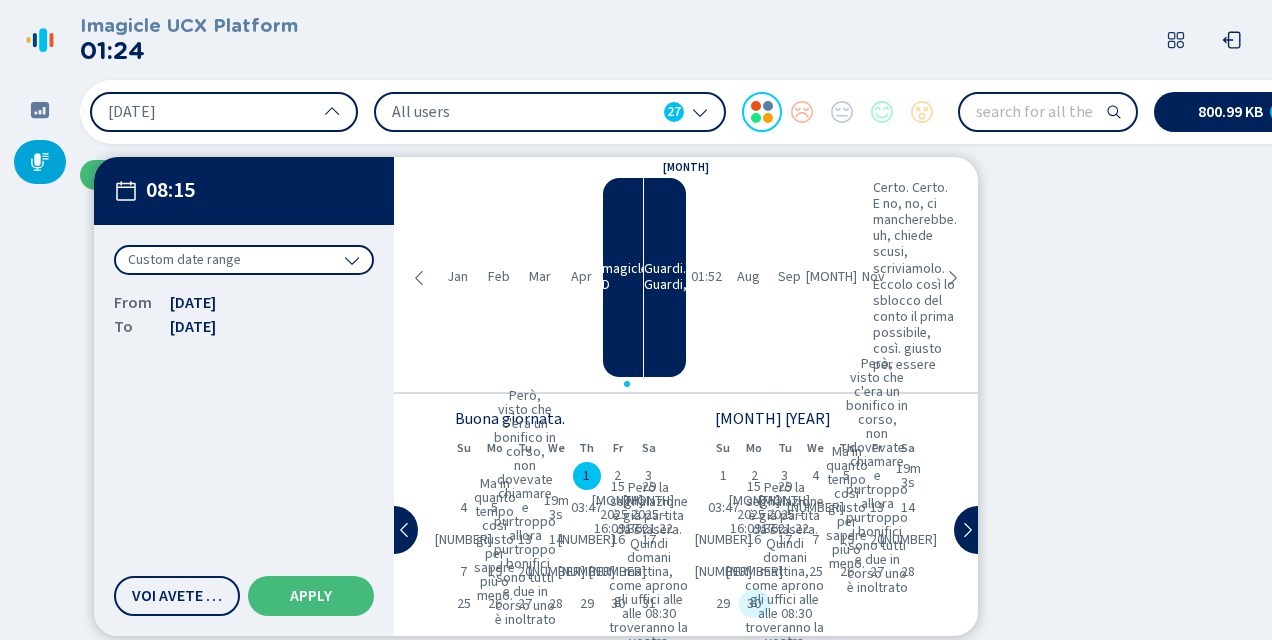 click on "30" at bounding box center [754, 604] 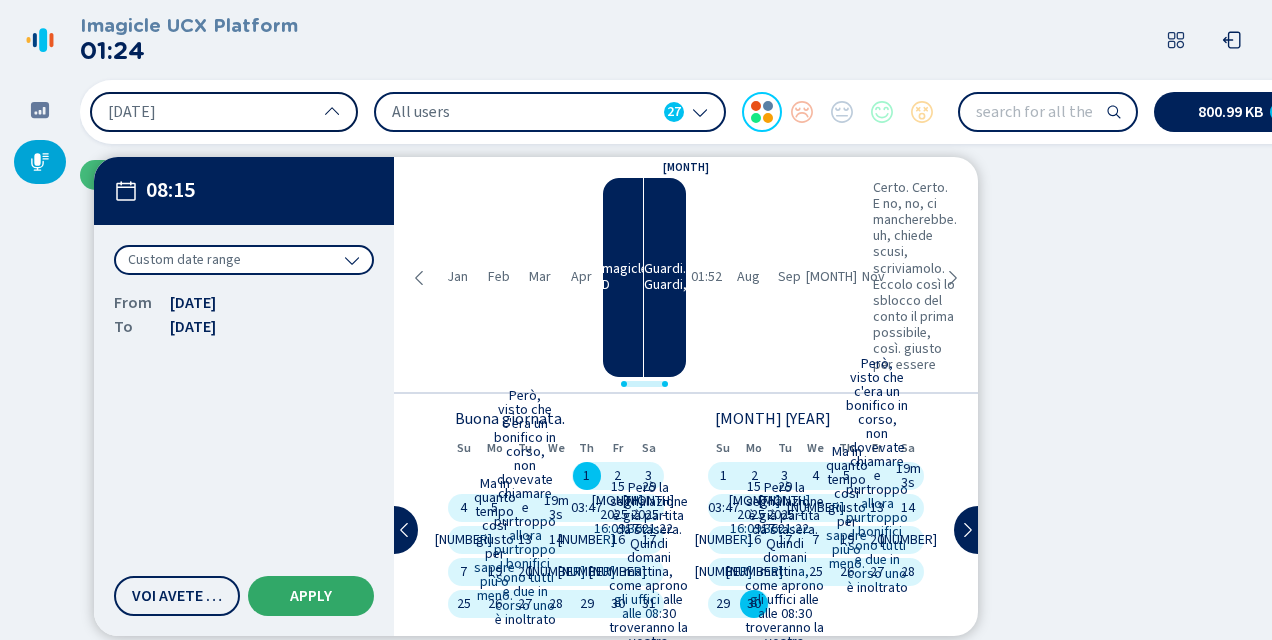 click on "Apply" at bounding box center (311, 596) 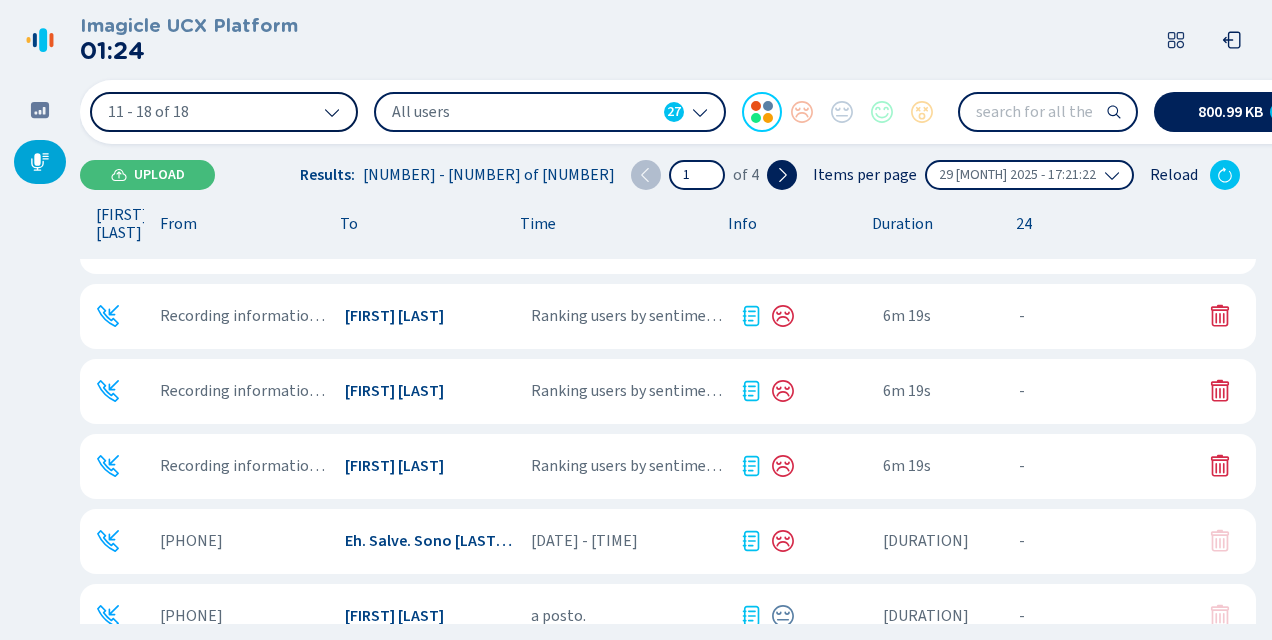scroll, scrollTop: 268, scrollLeft: 0, axis: vertical 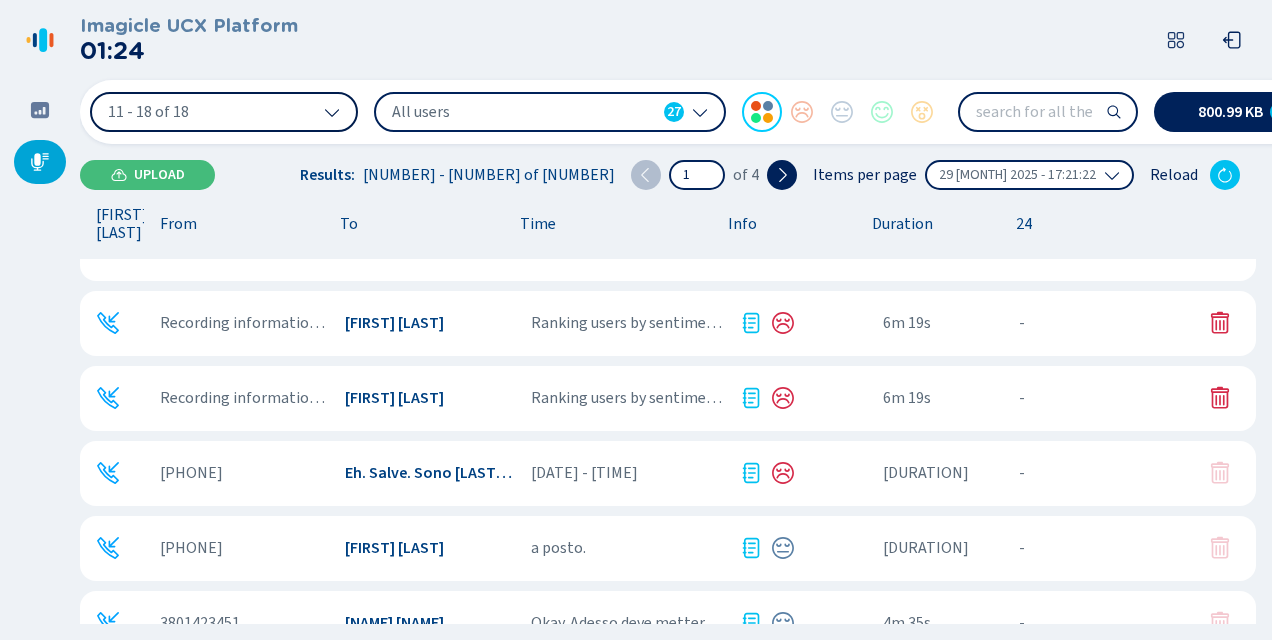 click 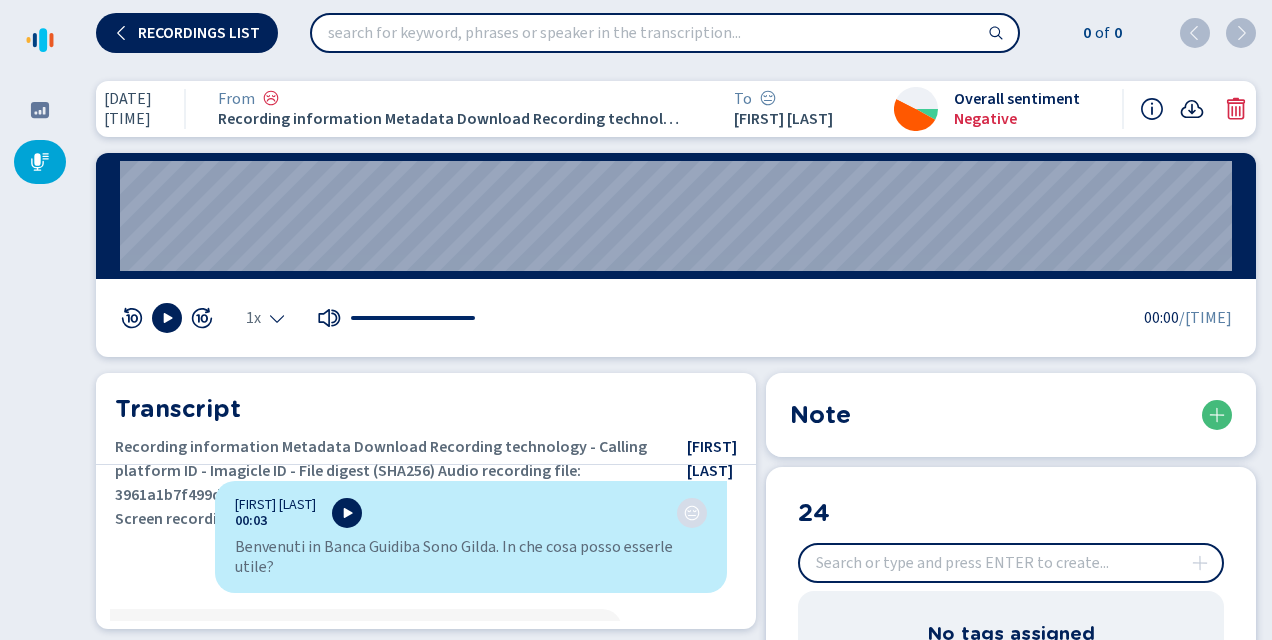 click 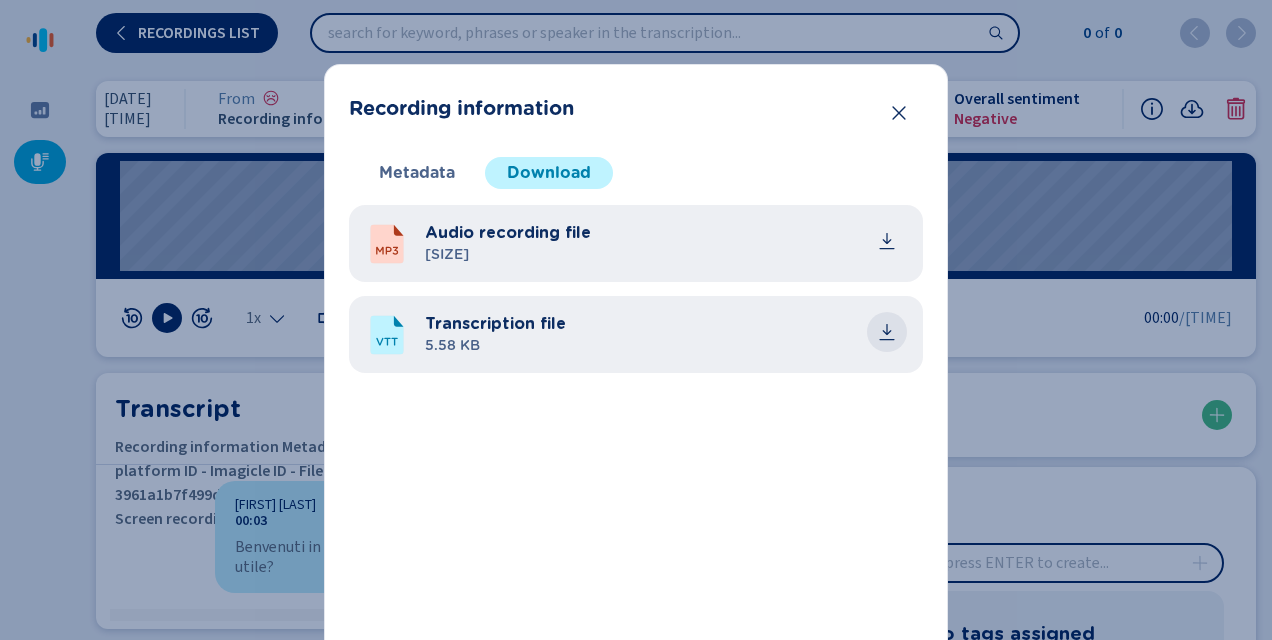 click 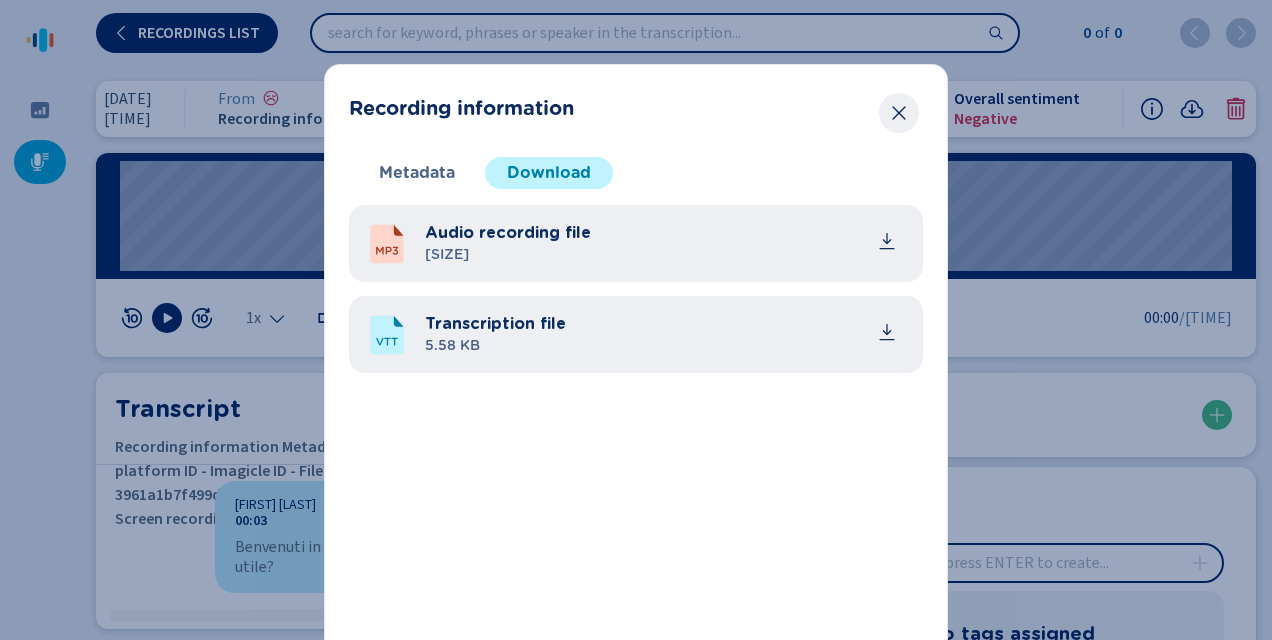 click 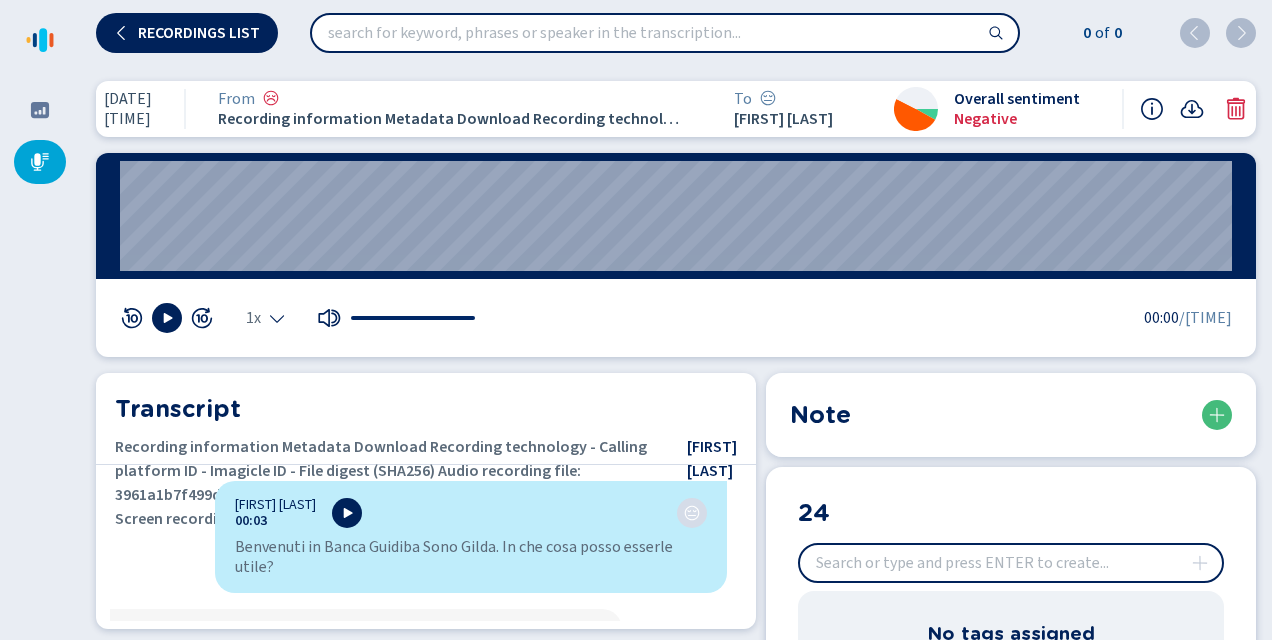 click 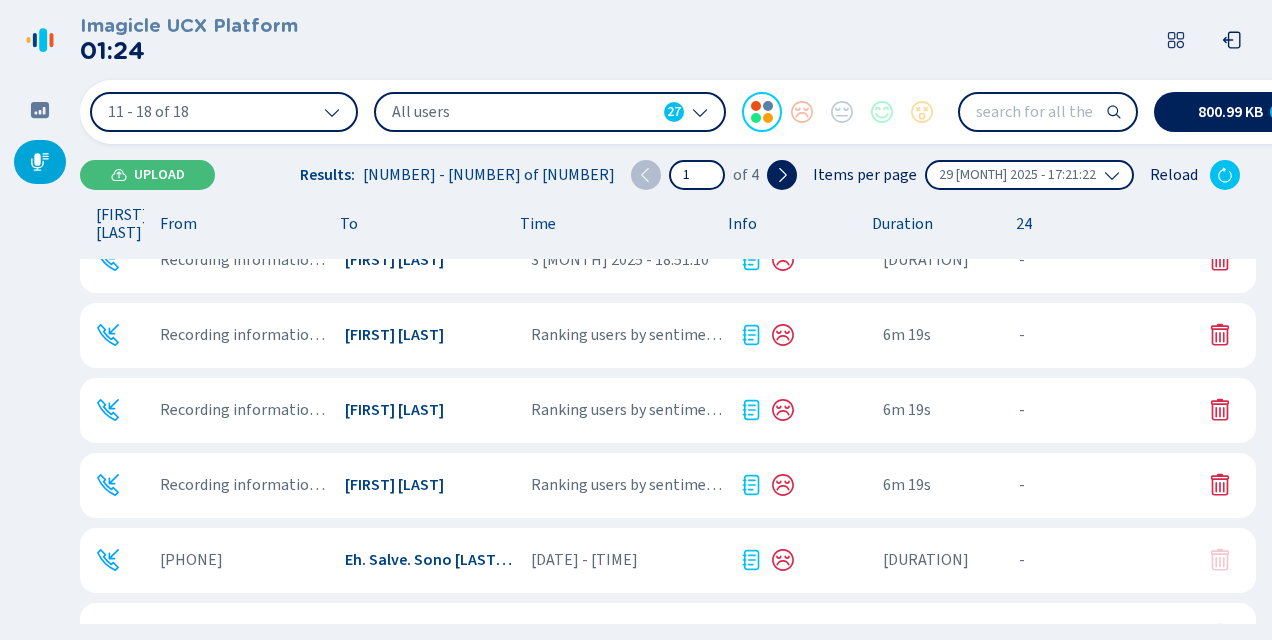 scroll, scrollTop: 200, scrollLeft: 0, axis: vertical 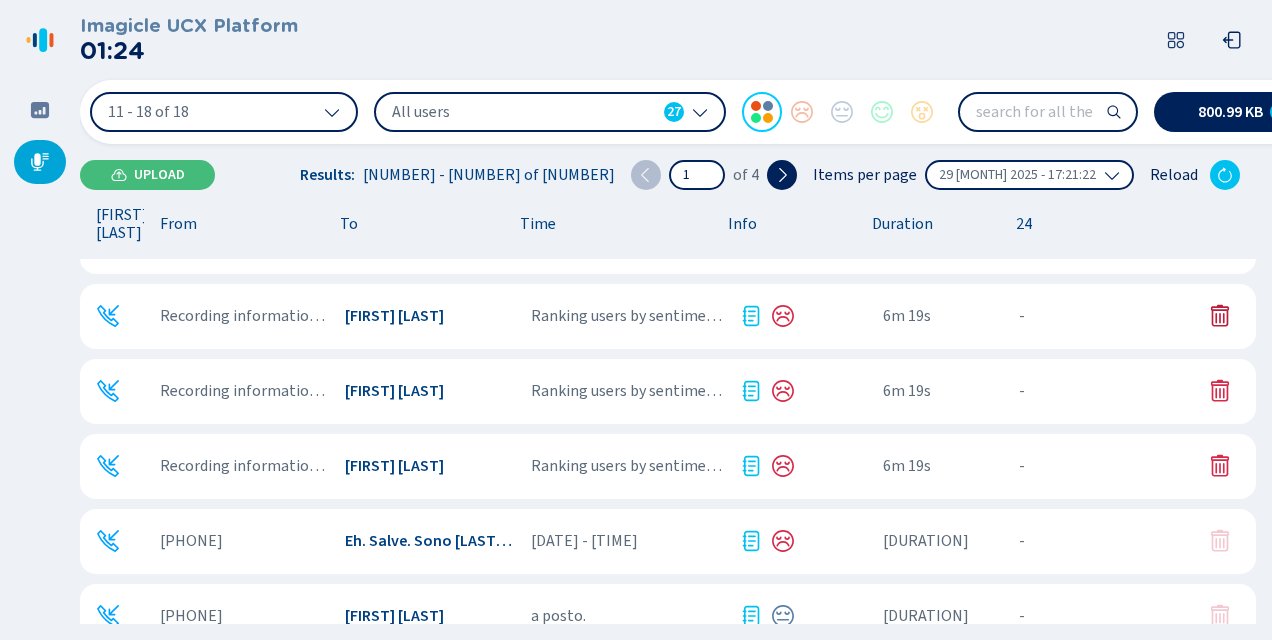 click 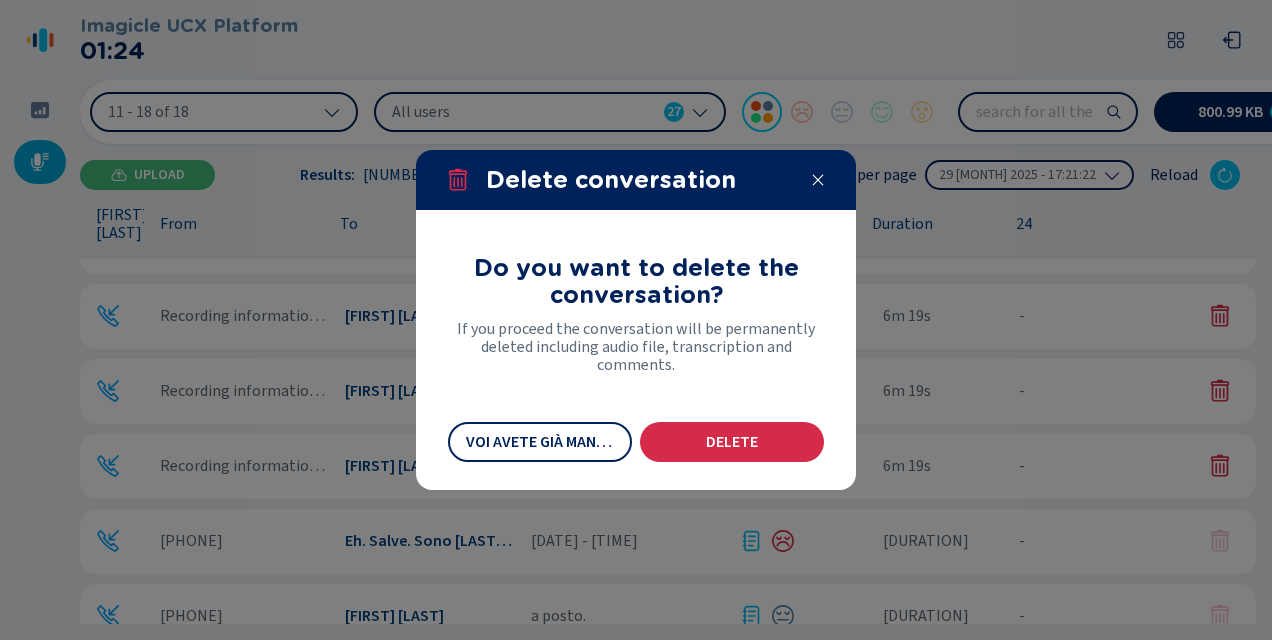 click on "Delete" at bounding box center [732, 442] 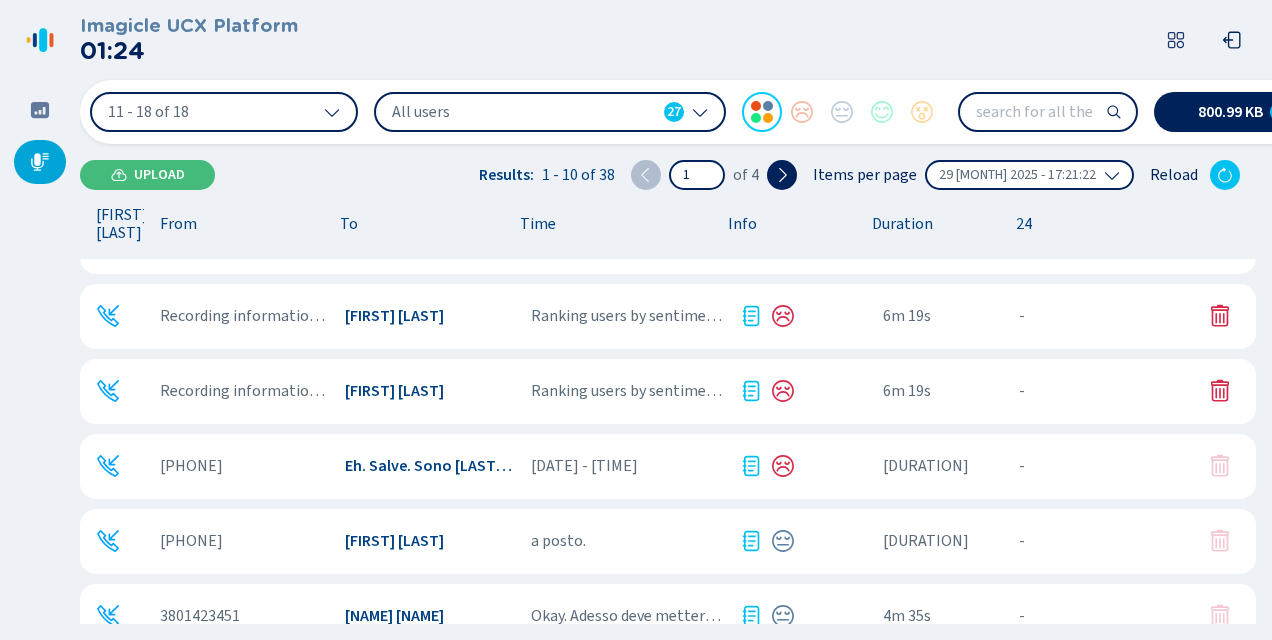 scroll, scrollTop: 0, scrollLeft: 0, axis: both 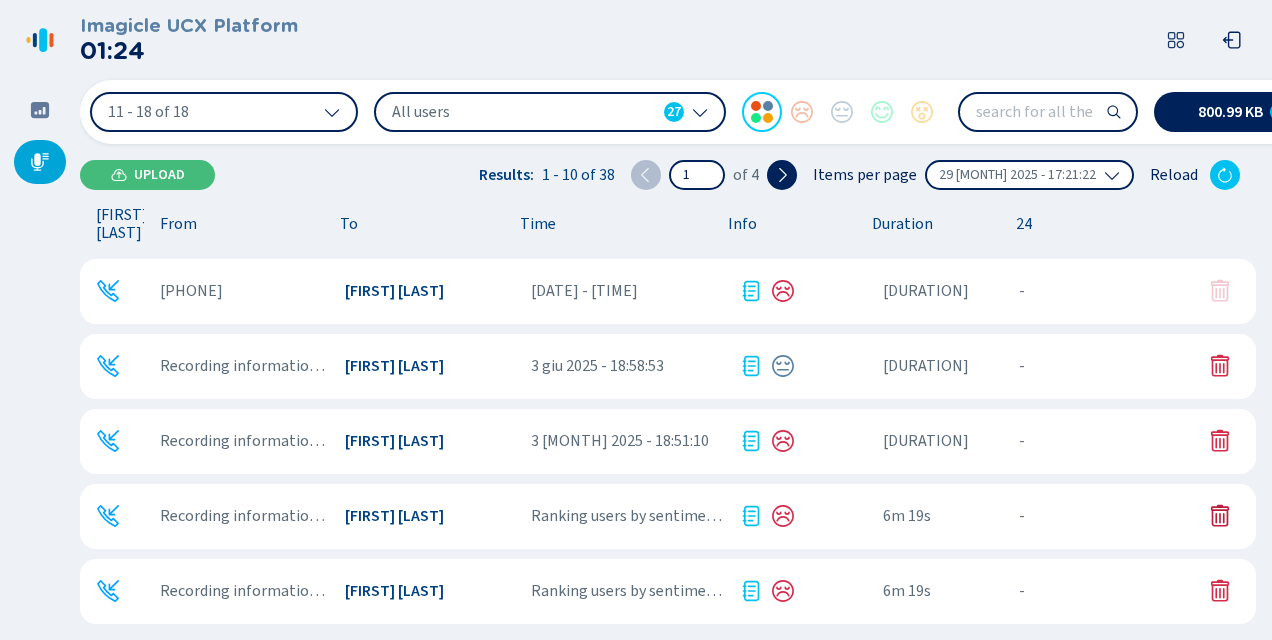 click 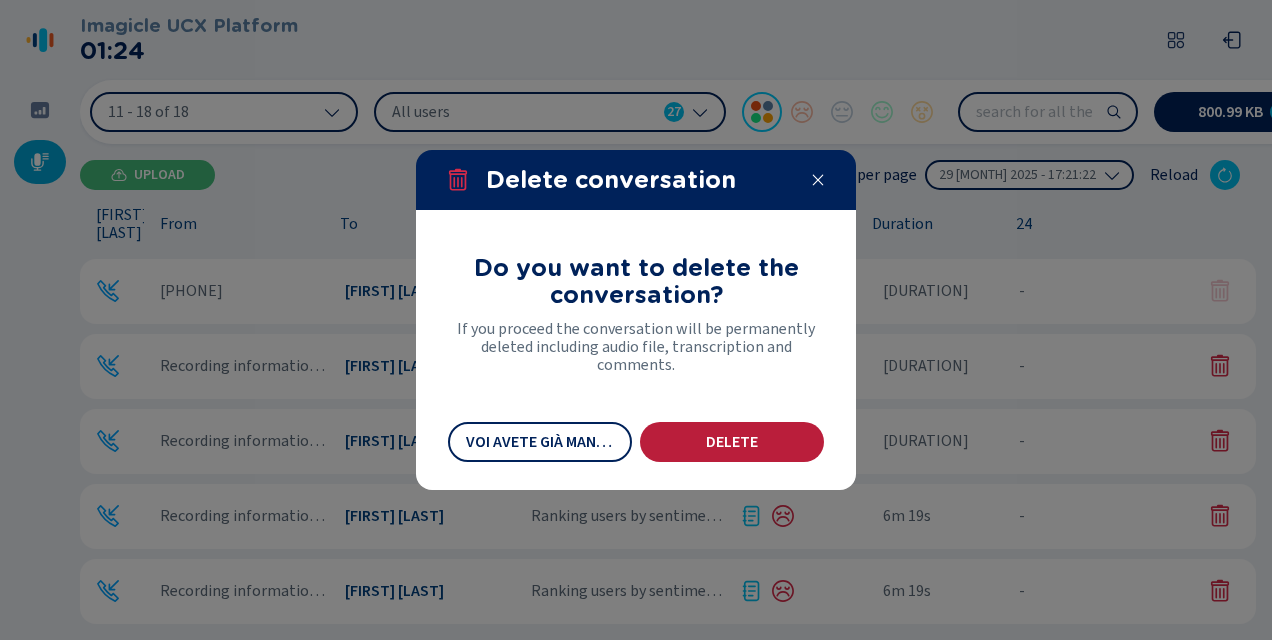 click on "Delete" at bounding box center [732, 442] 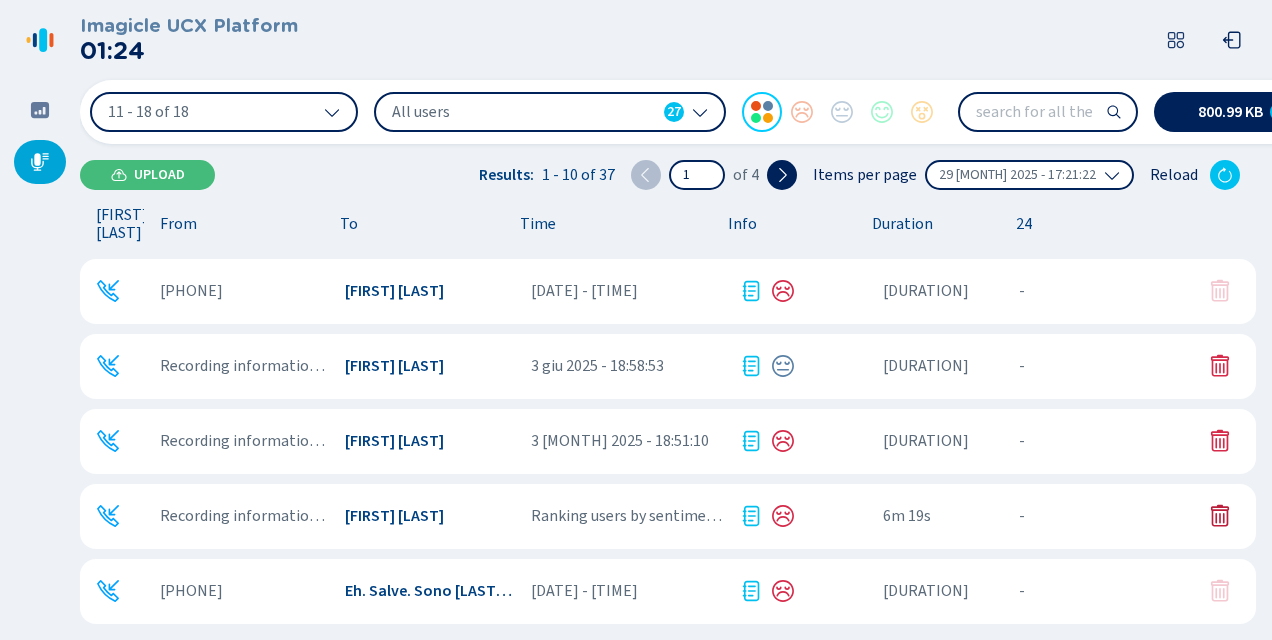 click 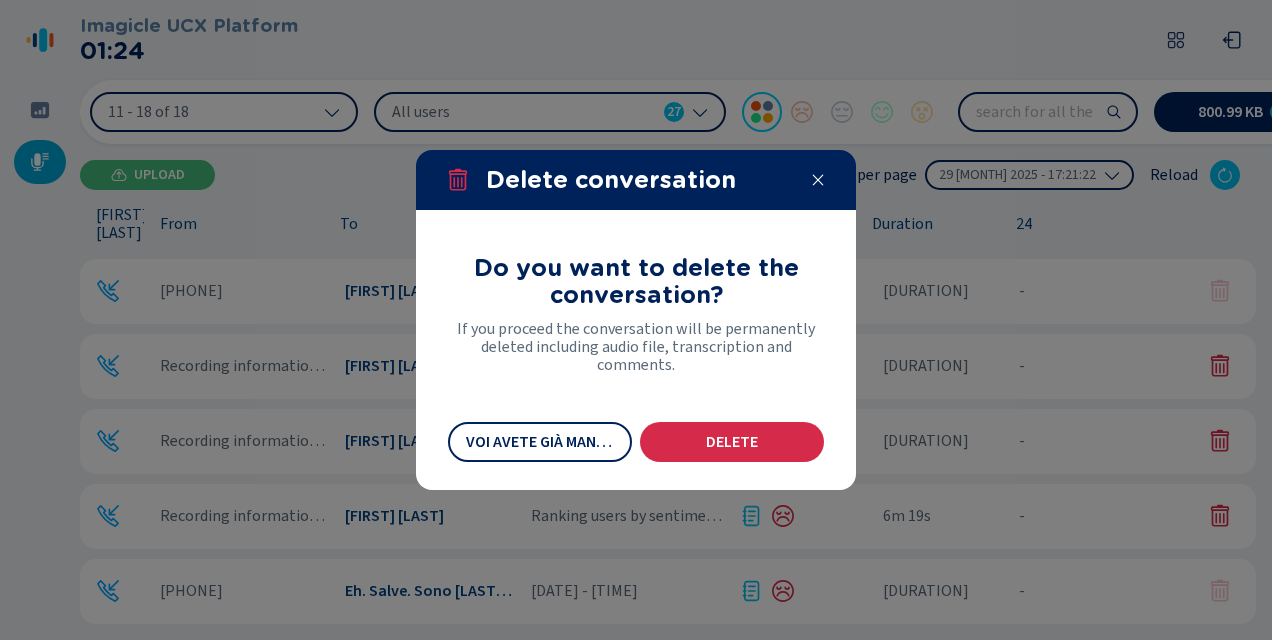 drag, startPoint x: 756, startPoint y: 435, endPoint x: 863, endPoint y: 332, distance: 148.51936 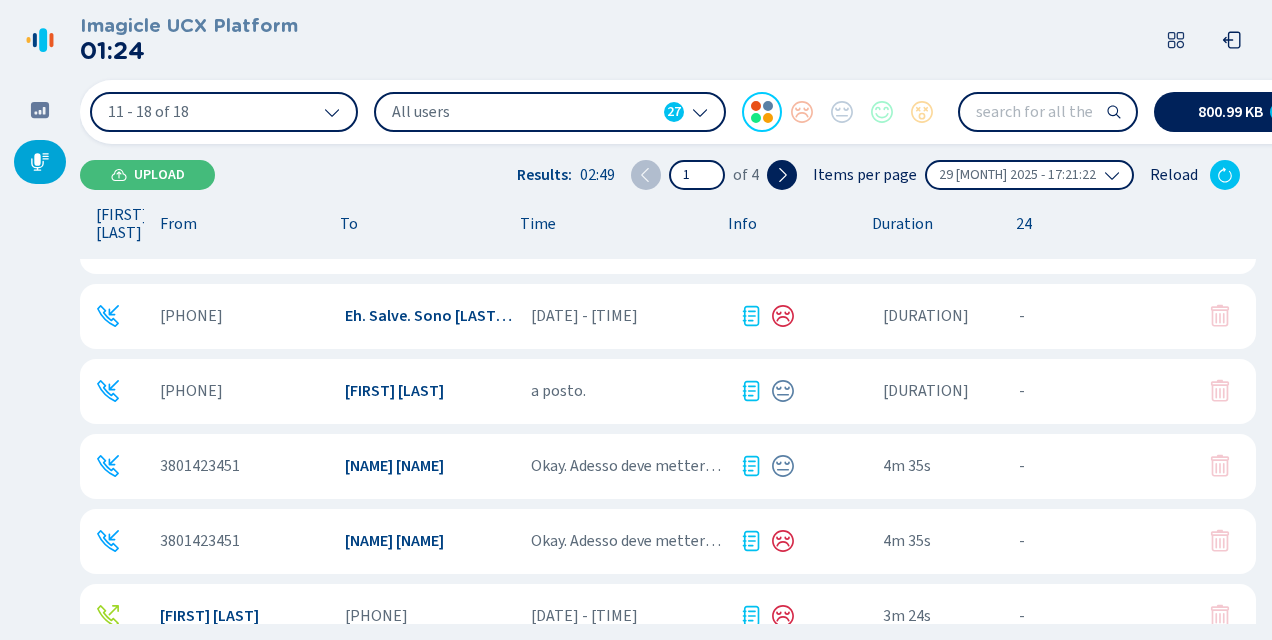 scroll, scrollTop: 268, scrollLeft: 0, axis: vertical 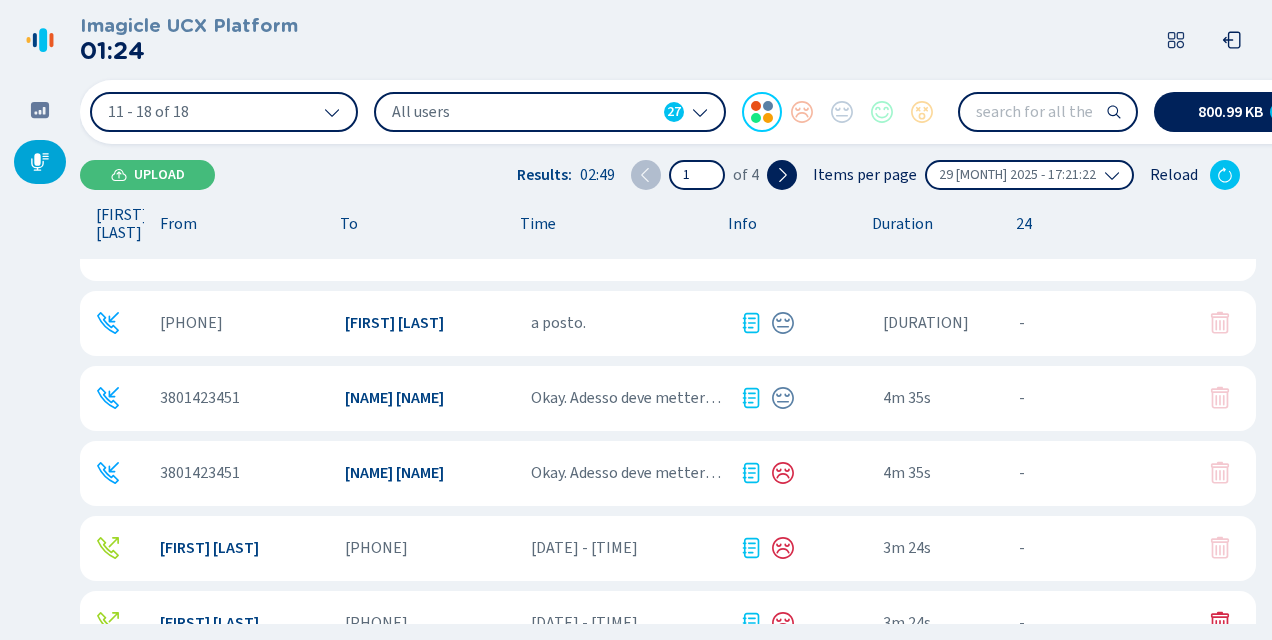 click 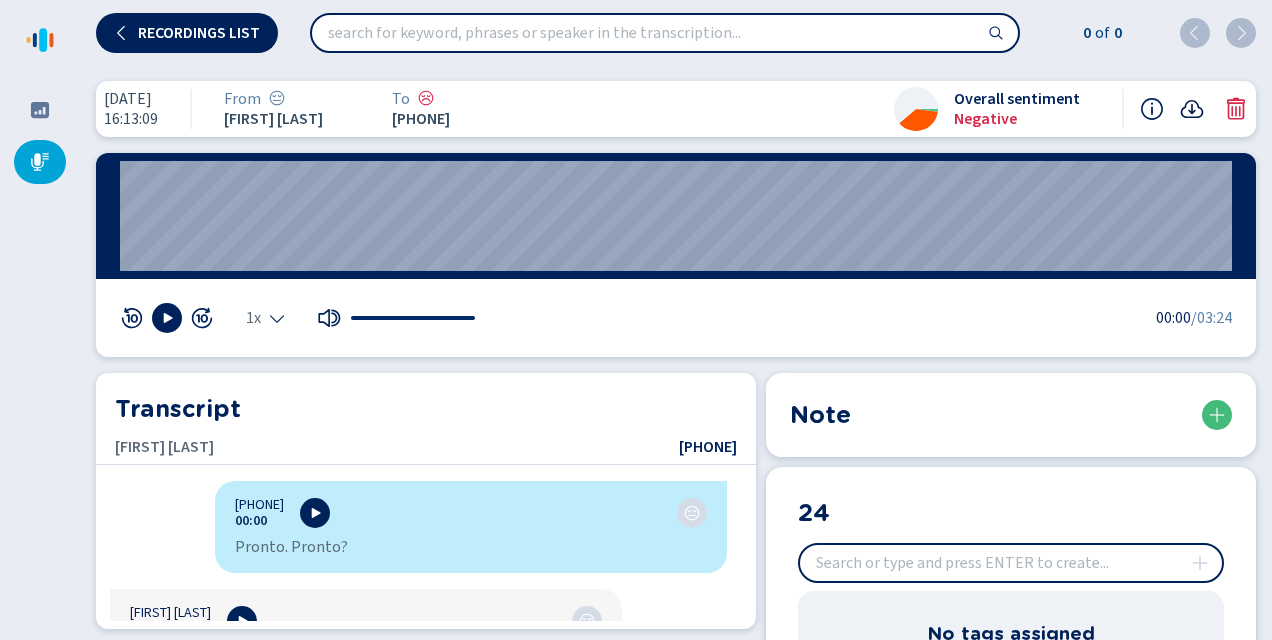 click 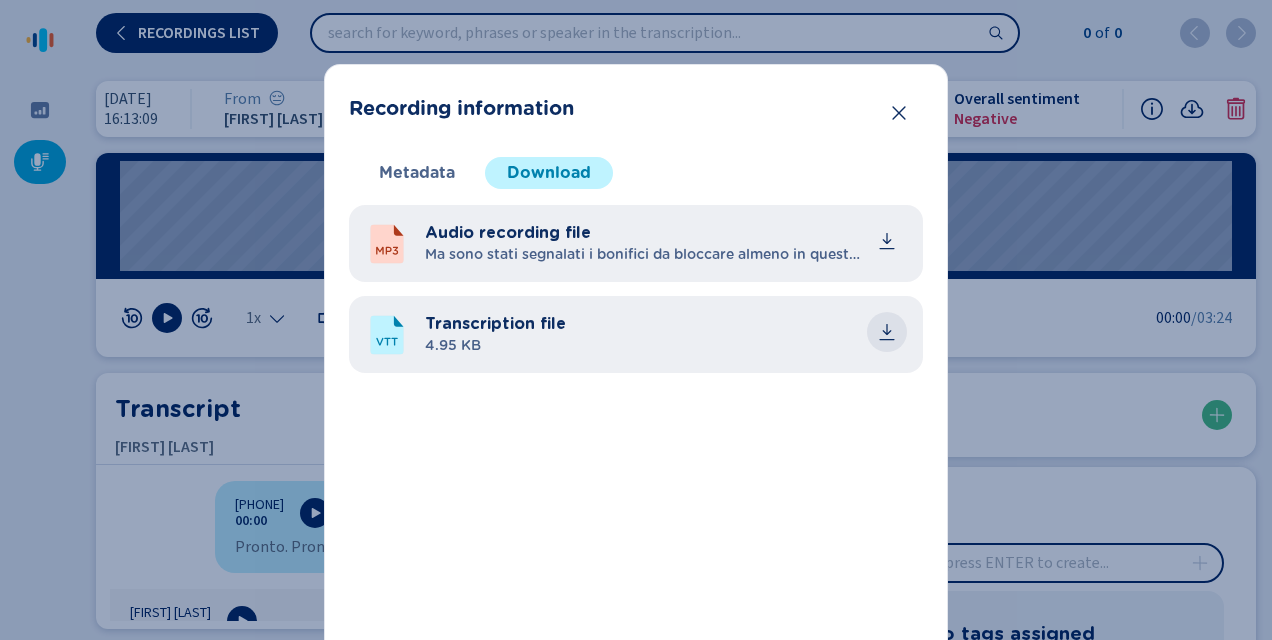 click 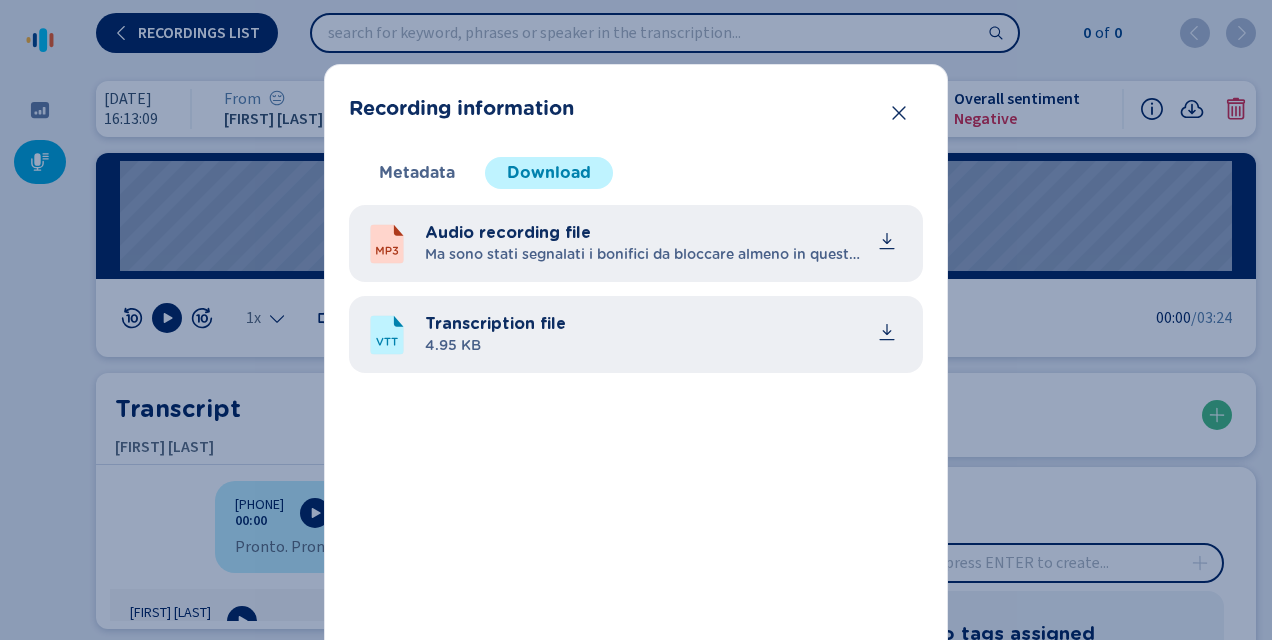 click on "Metadata Download Recording technology - Calling platform ID - Imagicle ID - File digest (SHA256) Audio recording file: 8ca2df316a35b80a1eb97b5eebc31184e98e3fa30e4c3b73f33d620c1de9e444 Screen recording file: - Audio recording file 800.99 KB Transcription file 4.95 KB" at bounding box center [636, 423] 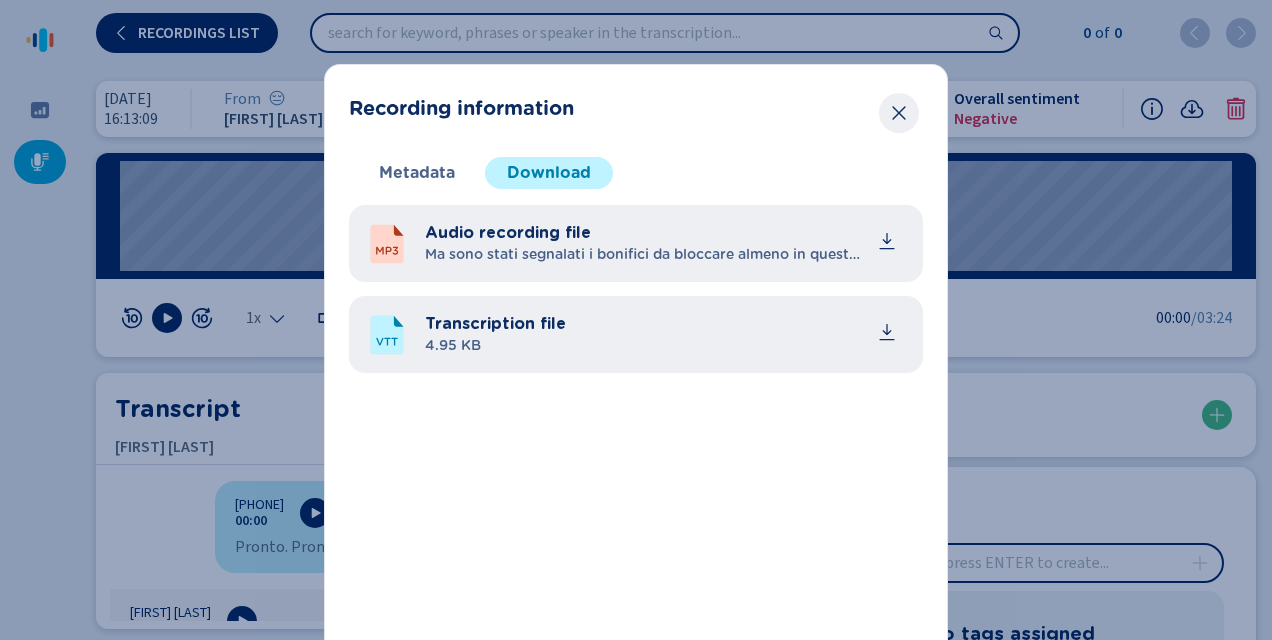 click 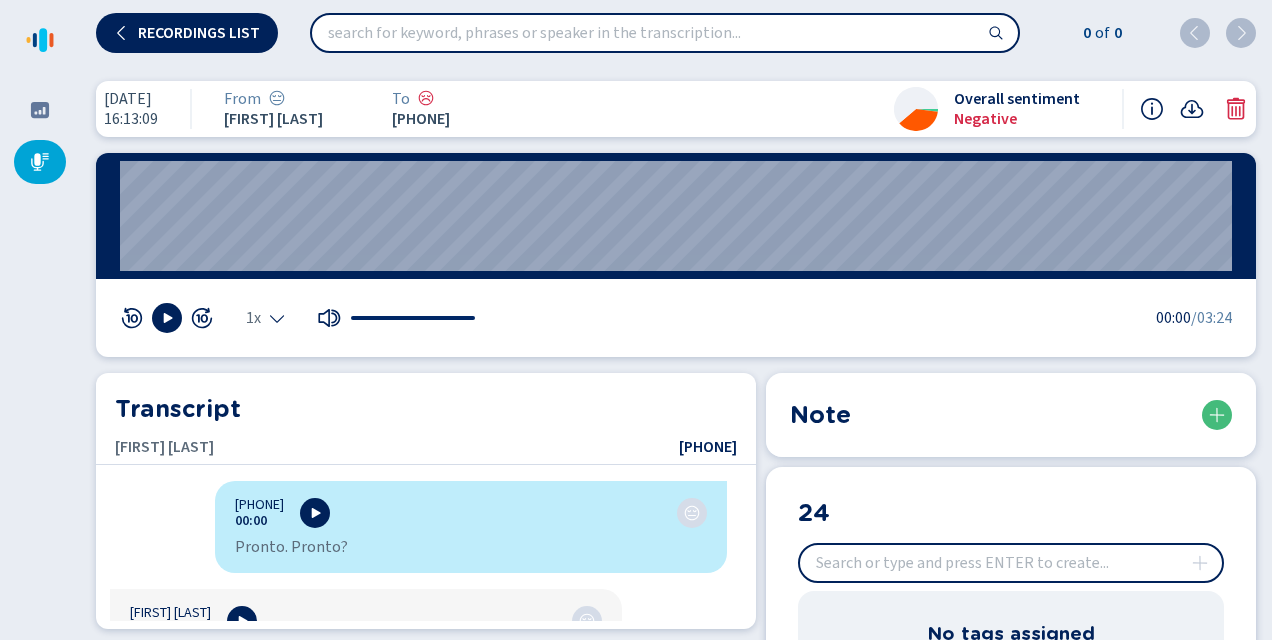 click 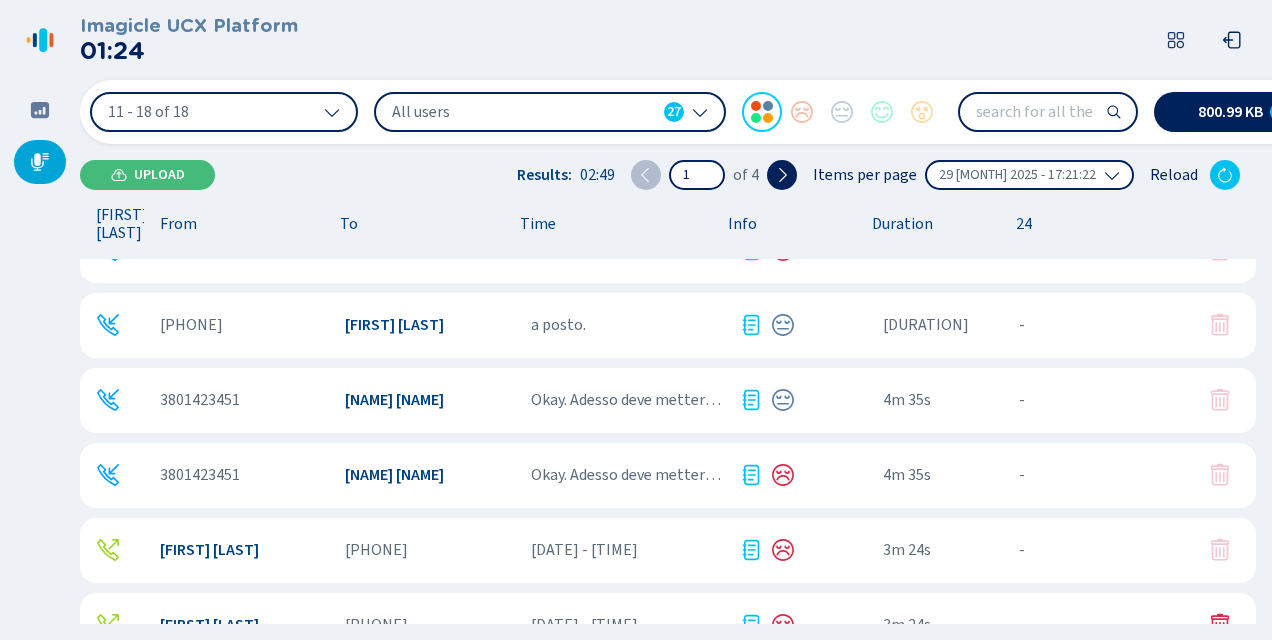 scroll, scrollTop: 268, scrollLeft: 0, axis: vertical 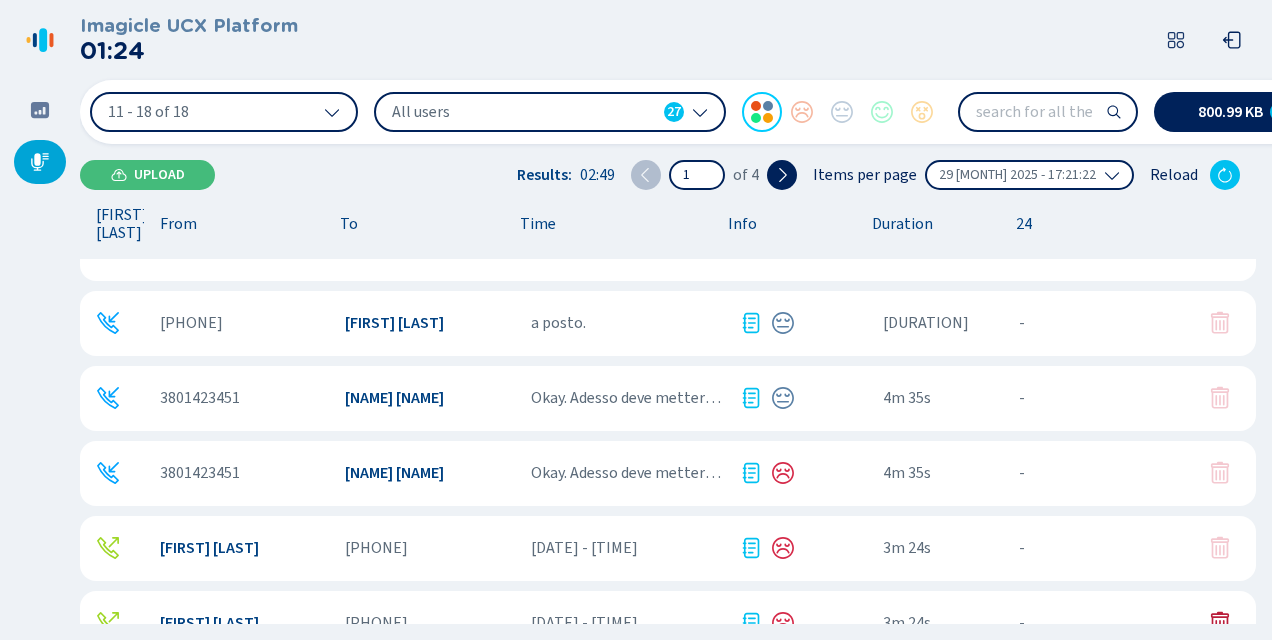 click 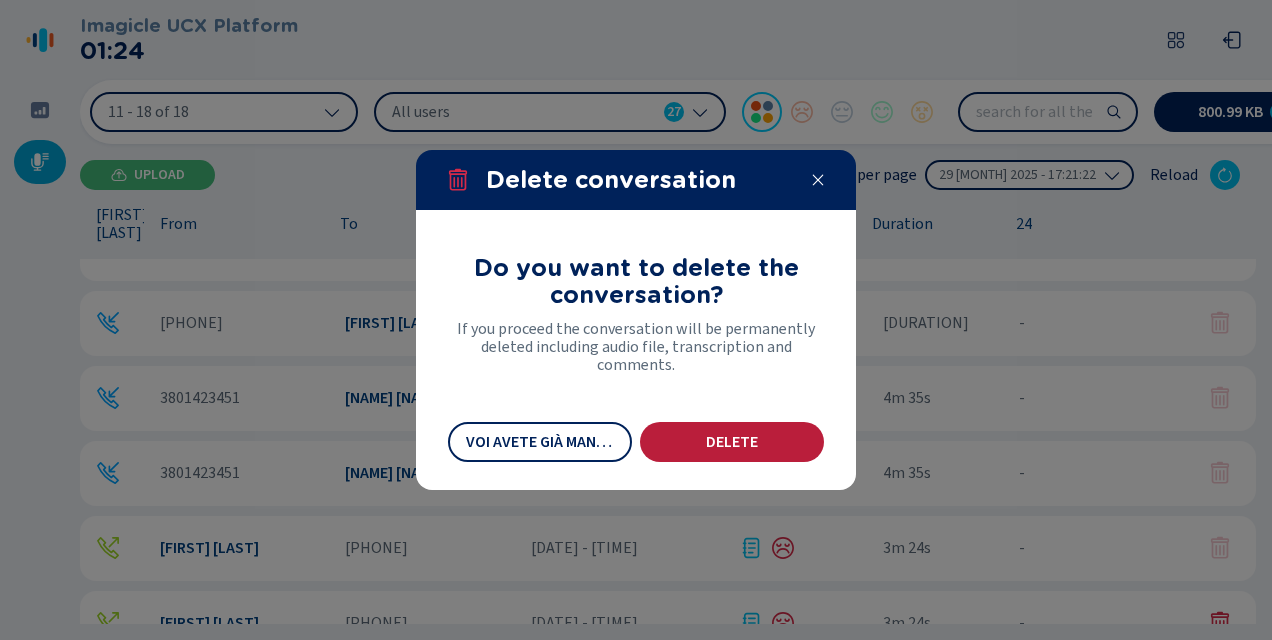 click on "Delete" at bounding box center (732, 442) 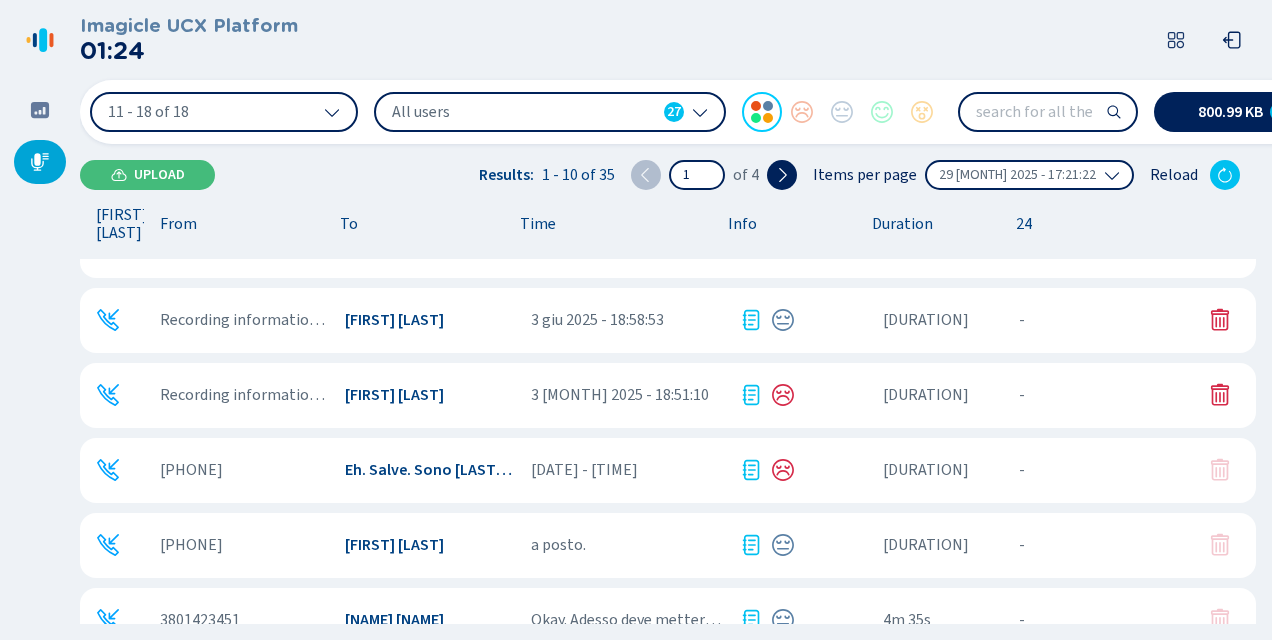 scroll, scrollTop: 0, scrollLeft: 0, axis: both 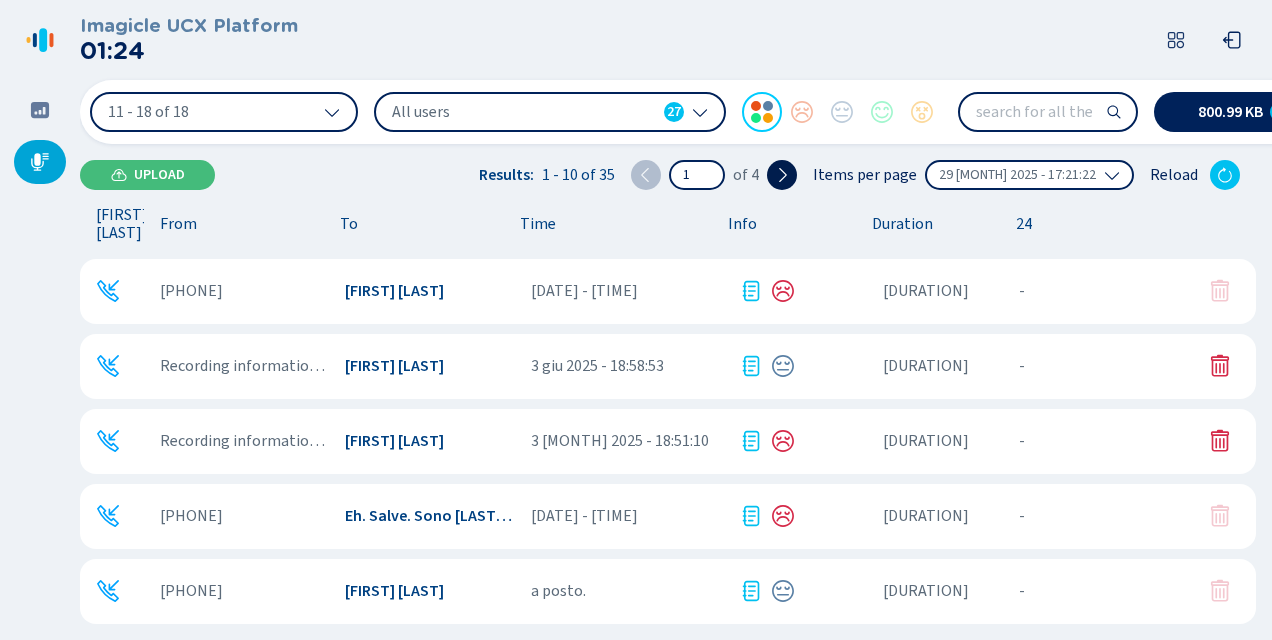 click 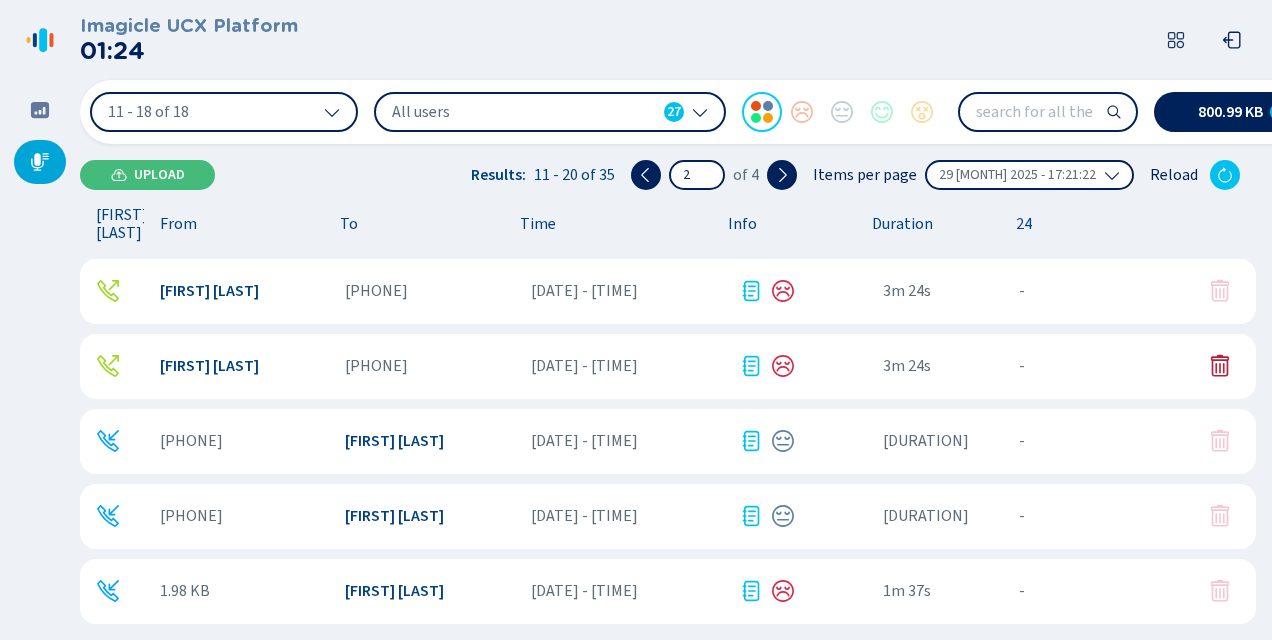 click 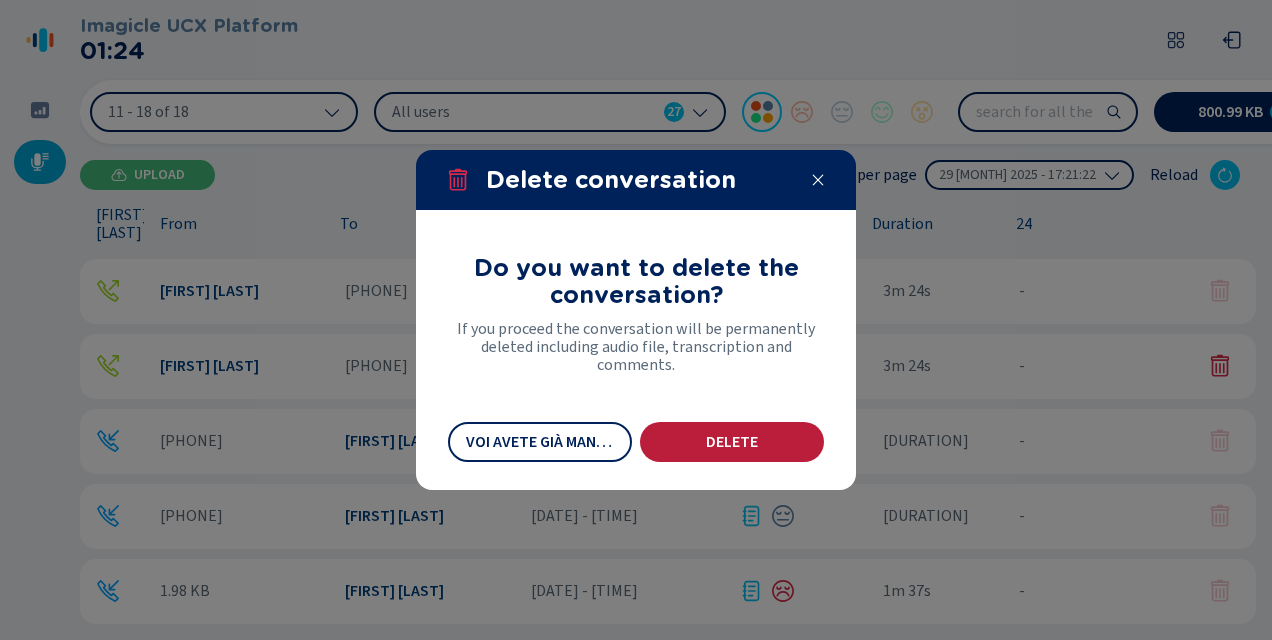 click on "Delete" at bounding box center (732, 442) 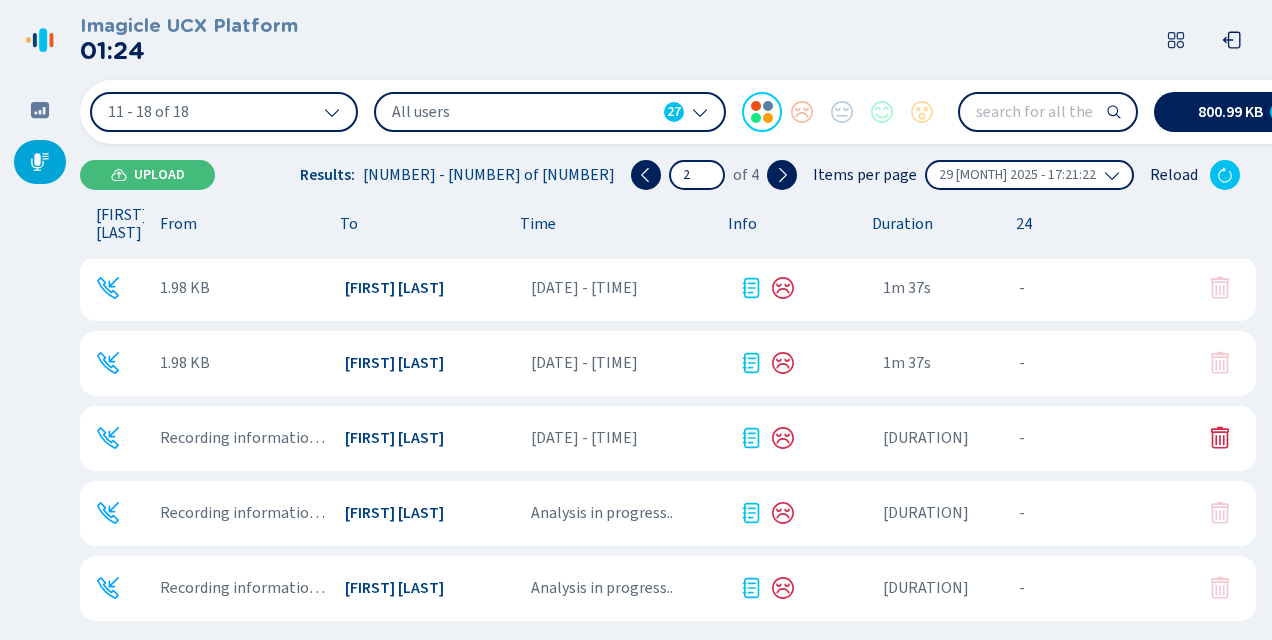 scroll, scrollTop: 268, scrollLeft: 0, axis: vertical 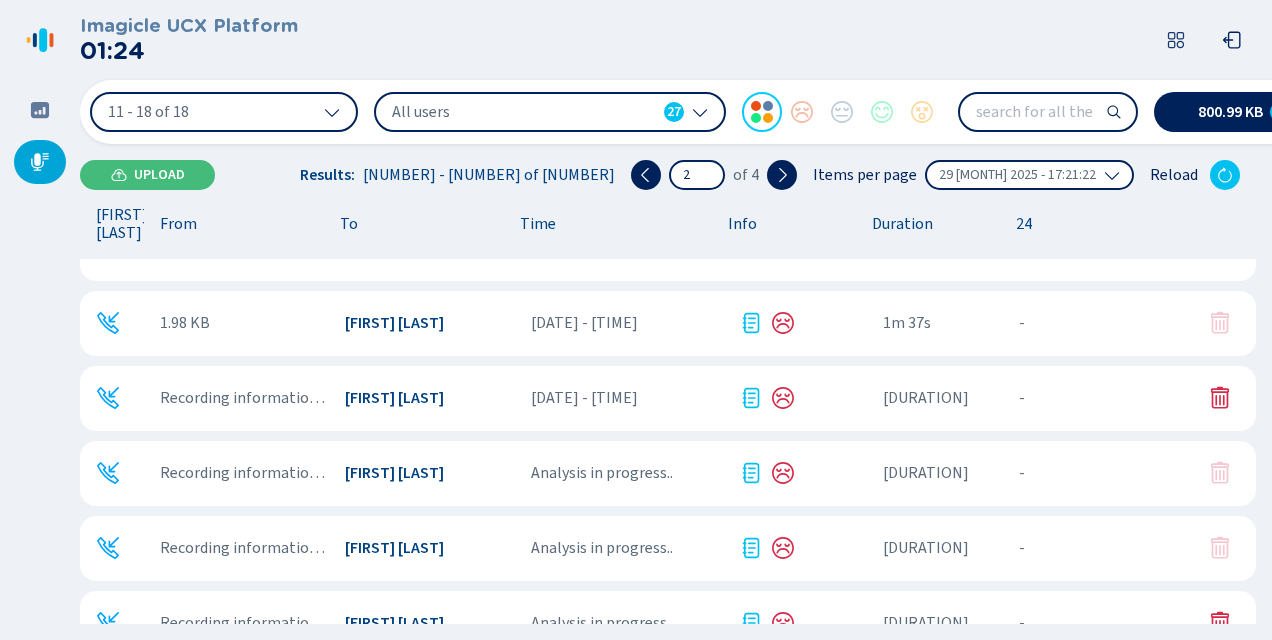 click 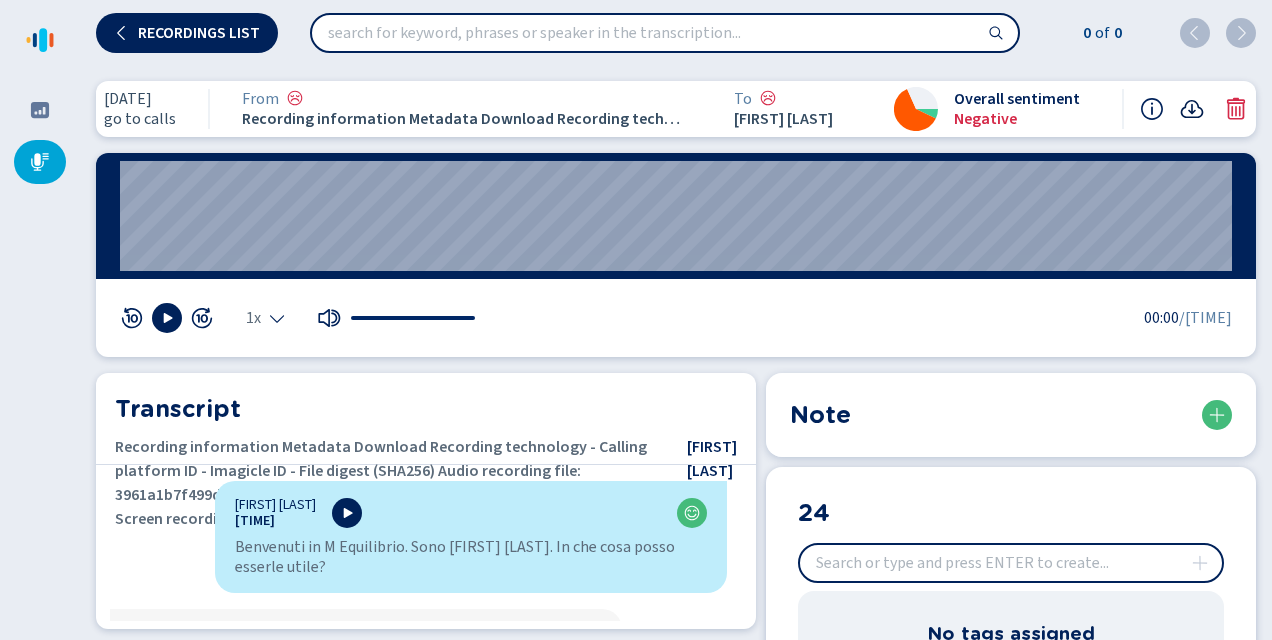 click 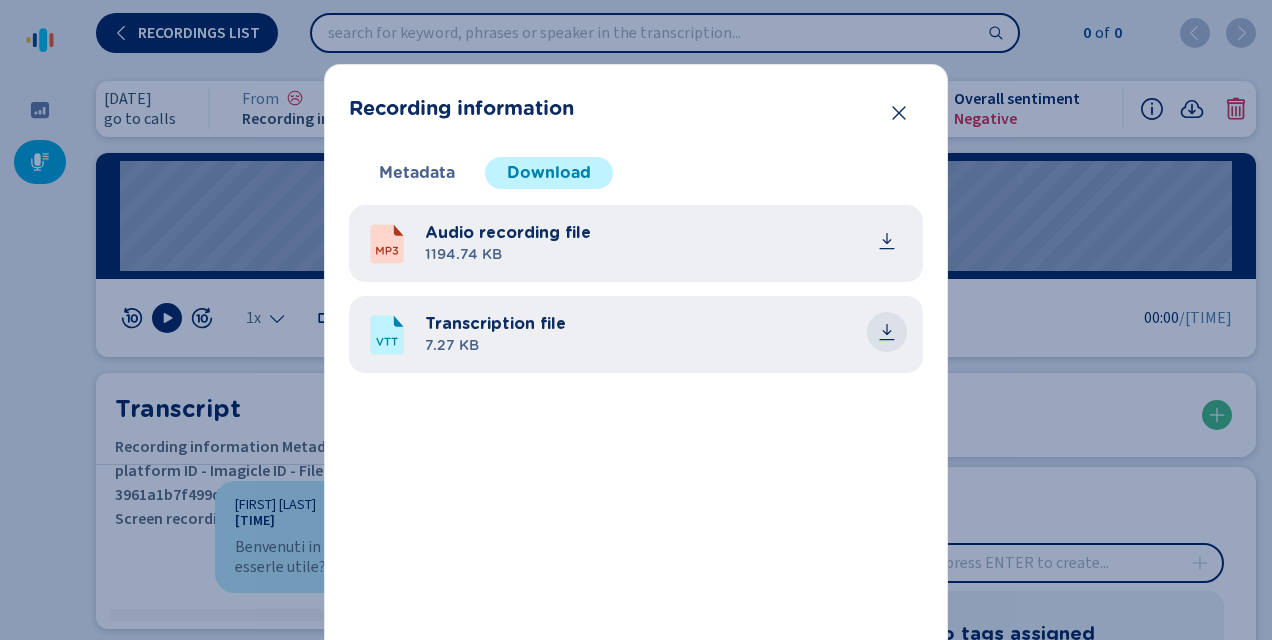 click 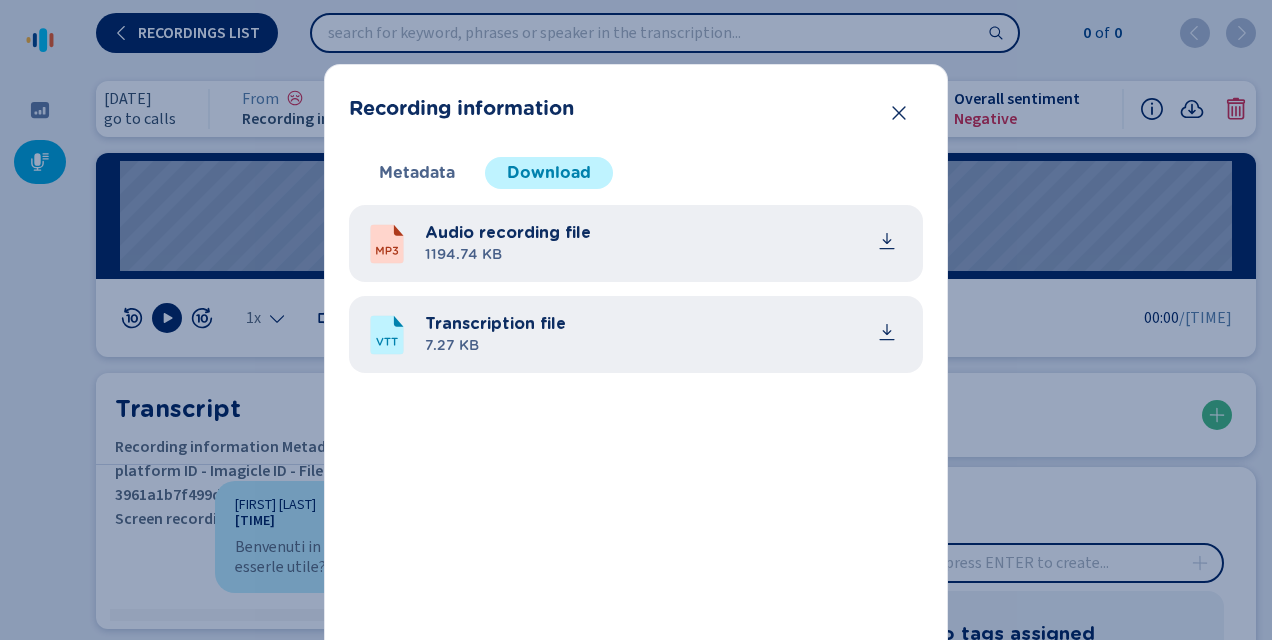 drag, startPoint x: 84, startPoint y: 136, endPoint x: 83, endPoint y: 146, distance: 10.049875 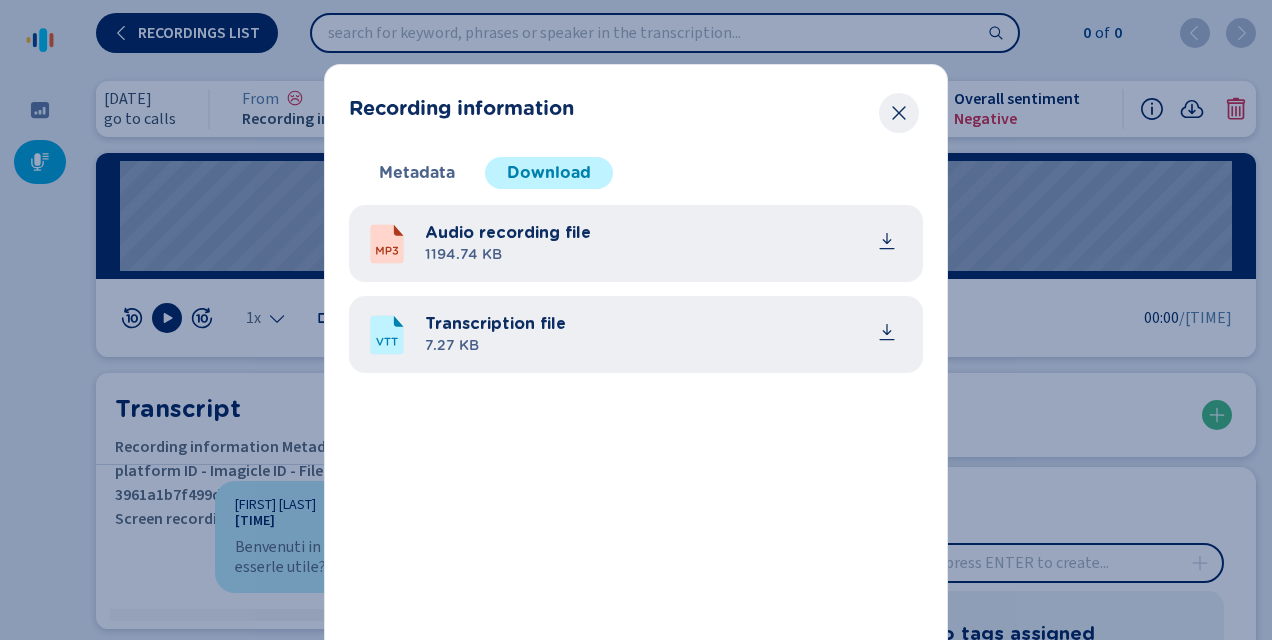 click 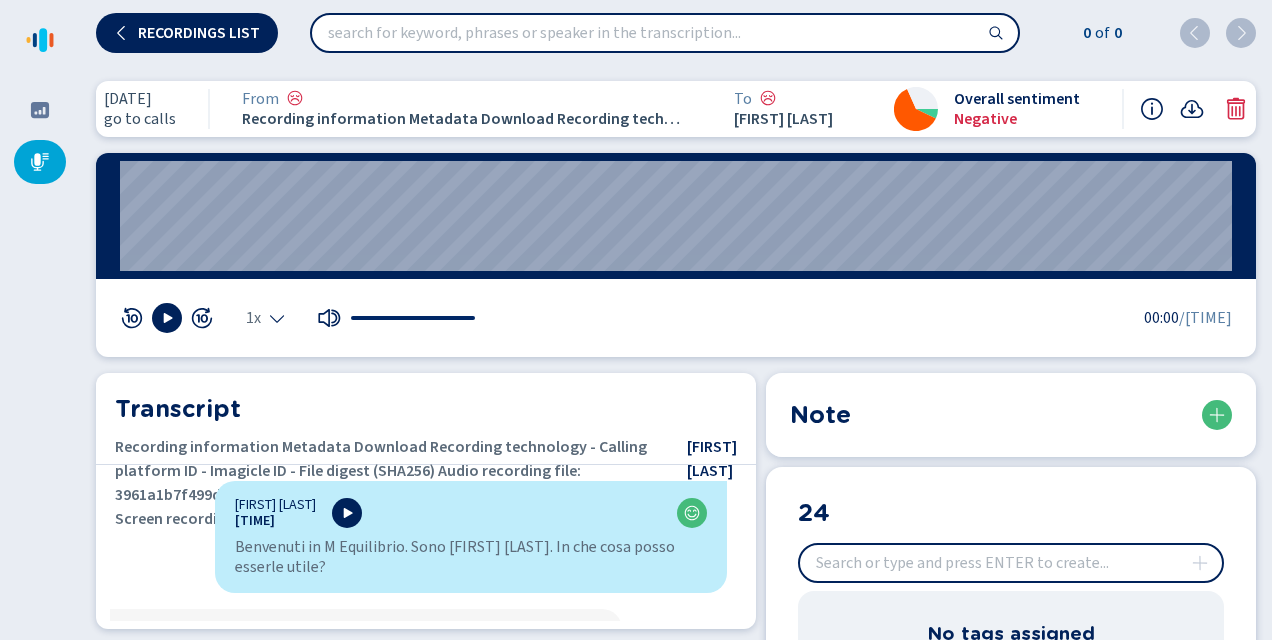 drag, startPoint x: 42, startPoint y: 157, endPoint x: 77, endPoint y: 161, distance: 35.22783 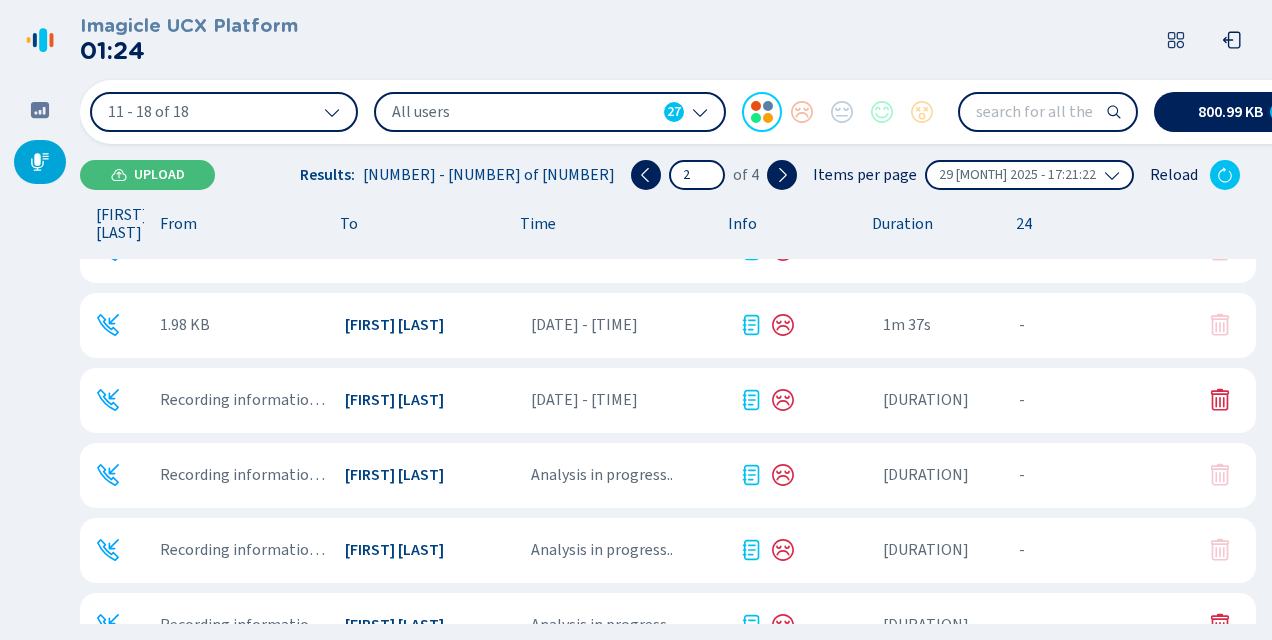 scroll, scrollTop: 268, scrollLeft: 0, axis: vertical 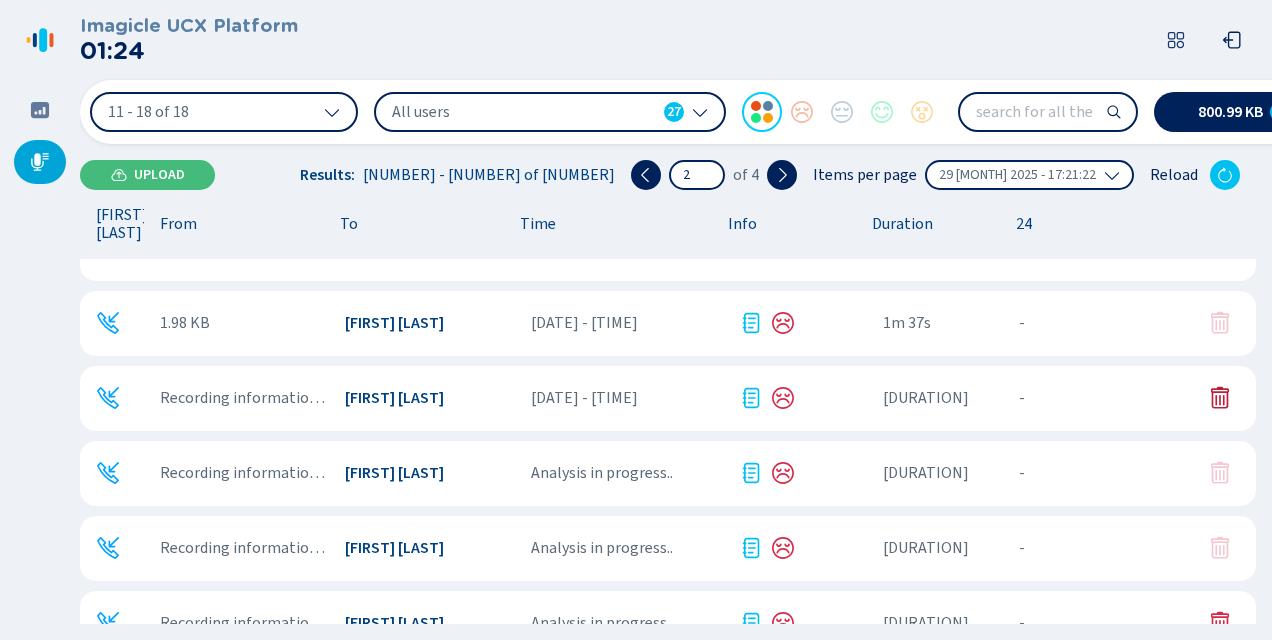 click 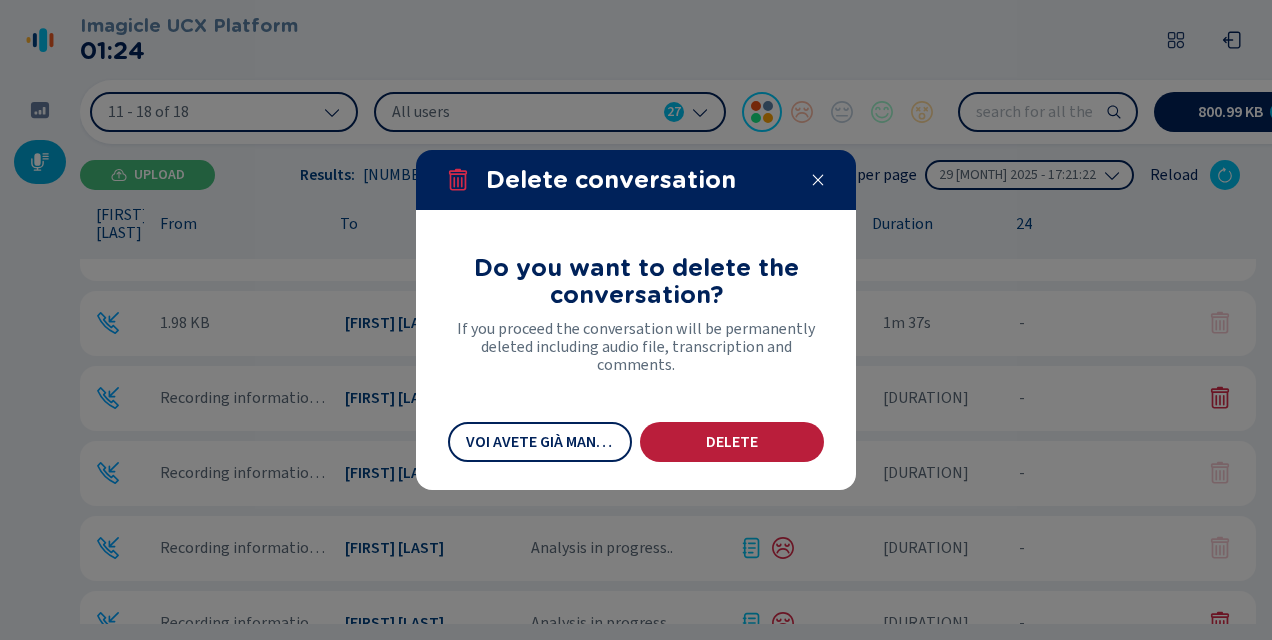click on "Delete" at bounding box center [732, 442] 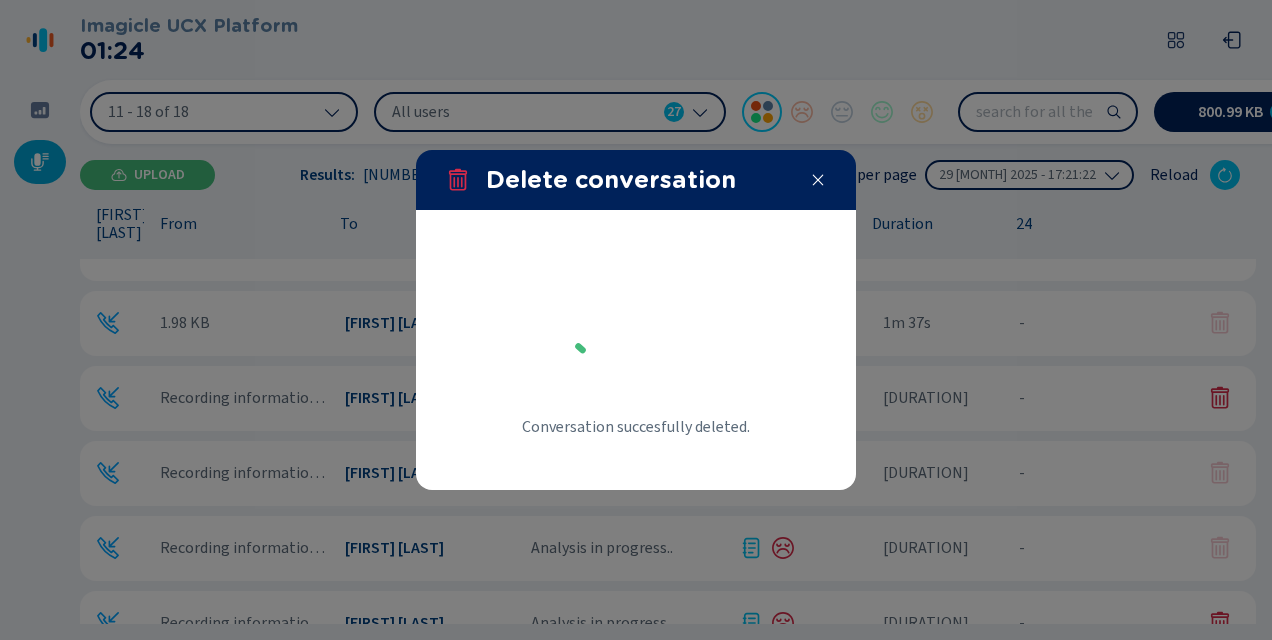 scroll, scrollTop: 250, scrollLeft: 0, axis: vertical 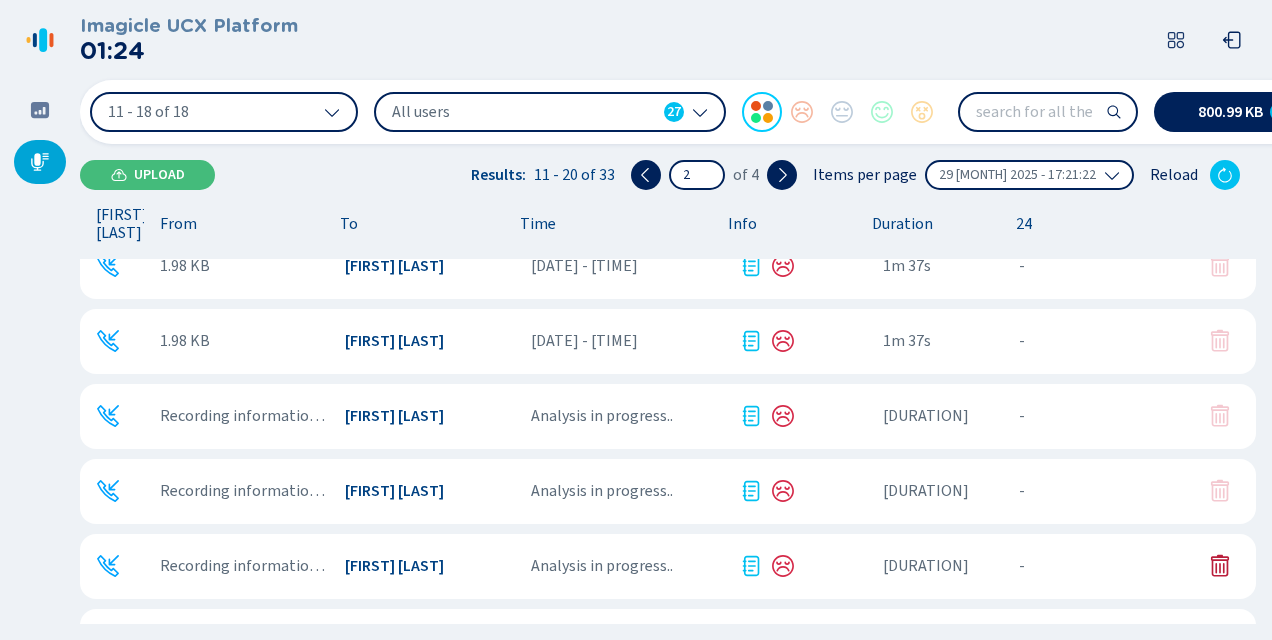 click 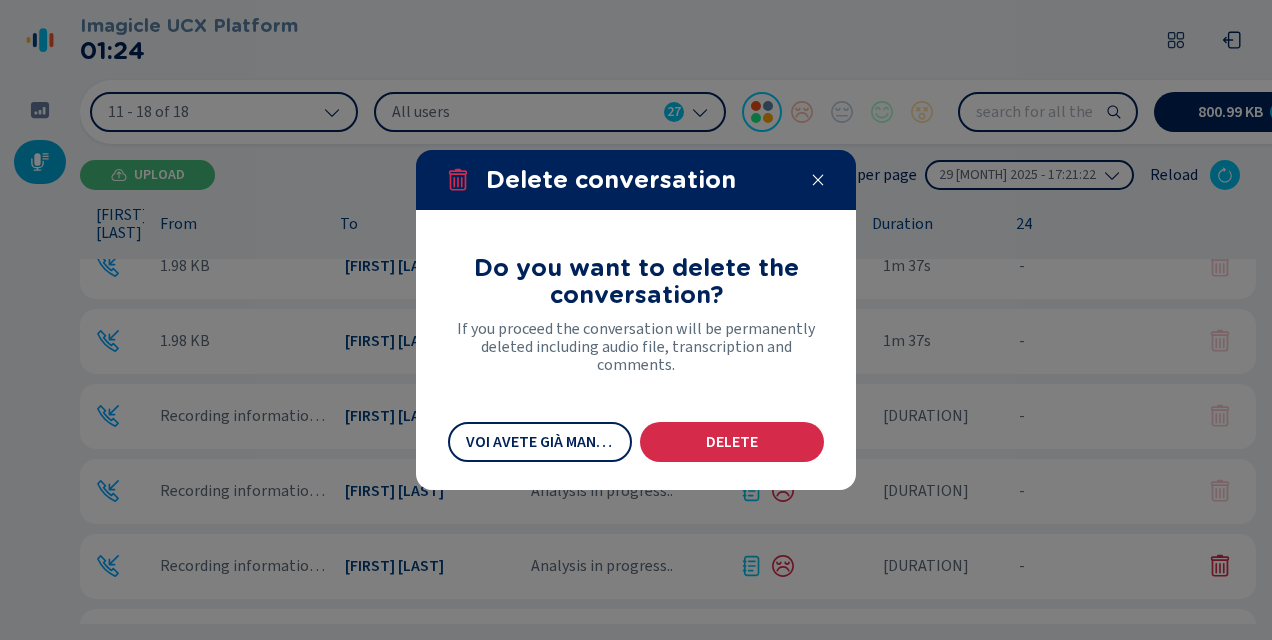 drag, startPoint x: 708, startPoint y: 438, endPoint x: 1144, endPoint y: 330, distance: 449.17703 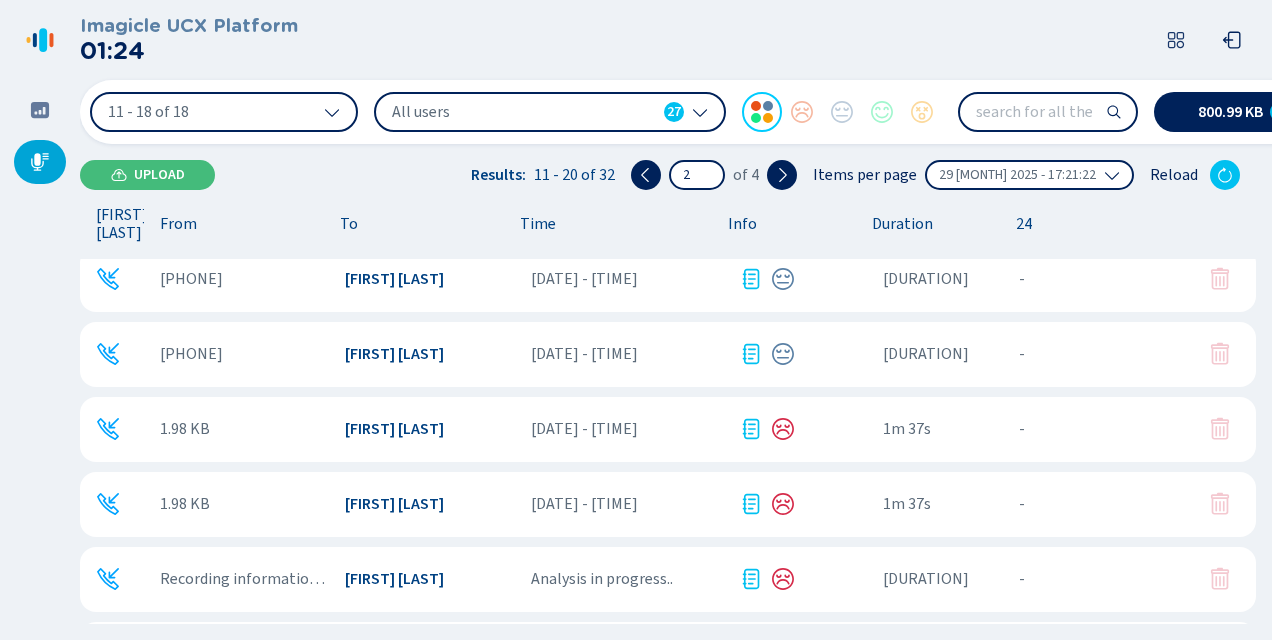 scroll, scrollTop: 0, scrollLeft: 0, axis: both 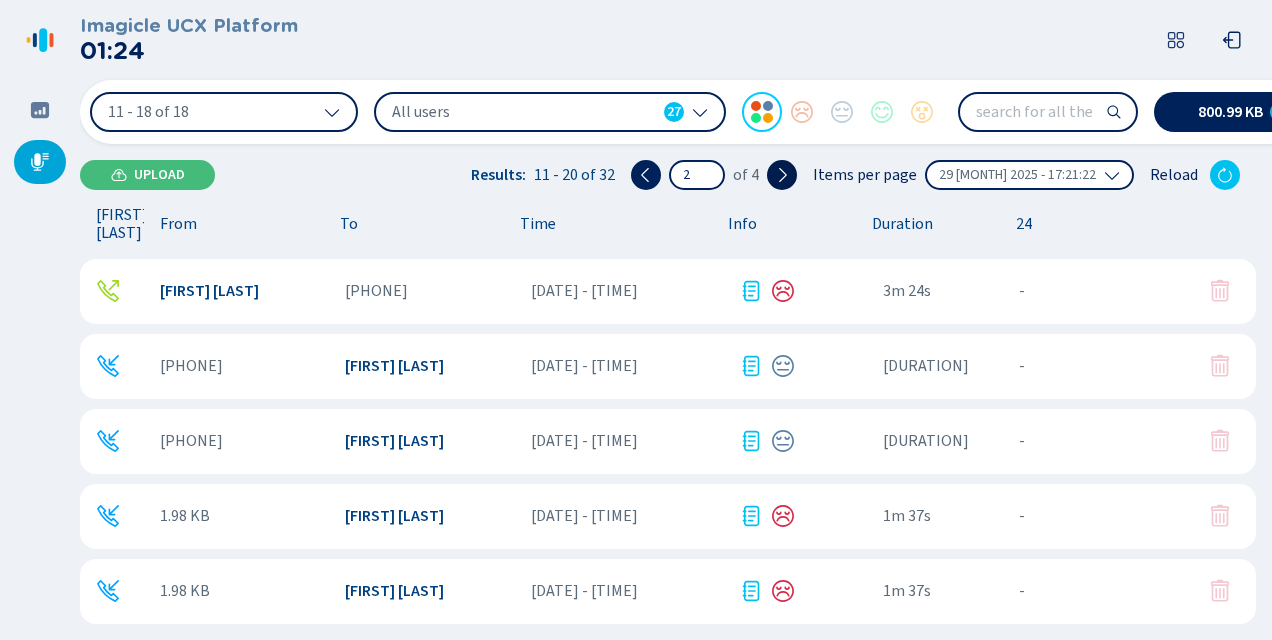 click 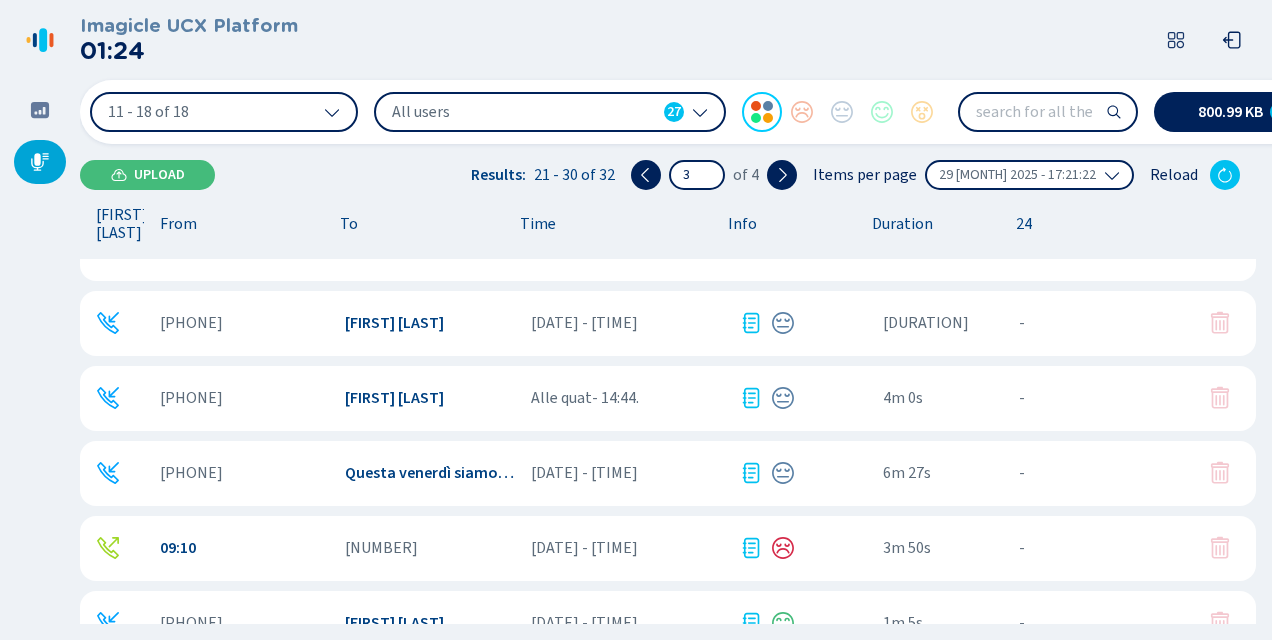 scroll, scrollTop: 0, scrollLeft: 0, axis: both 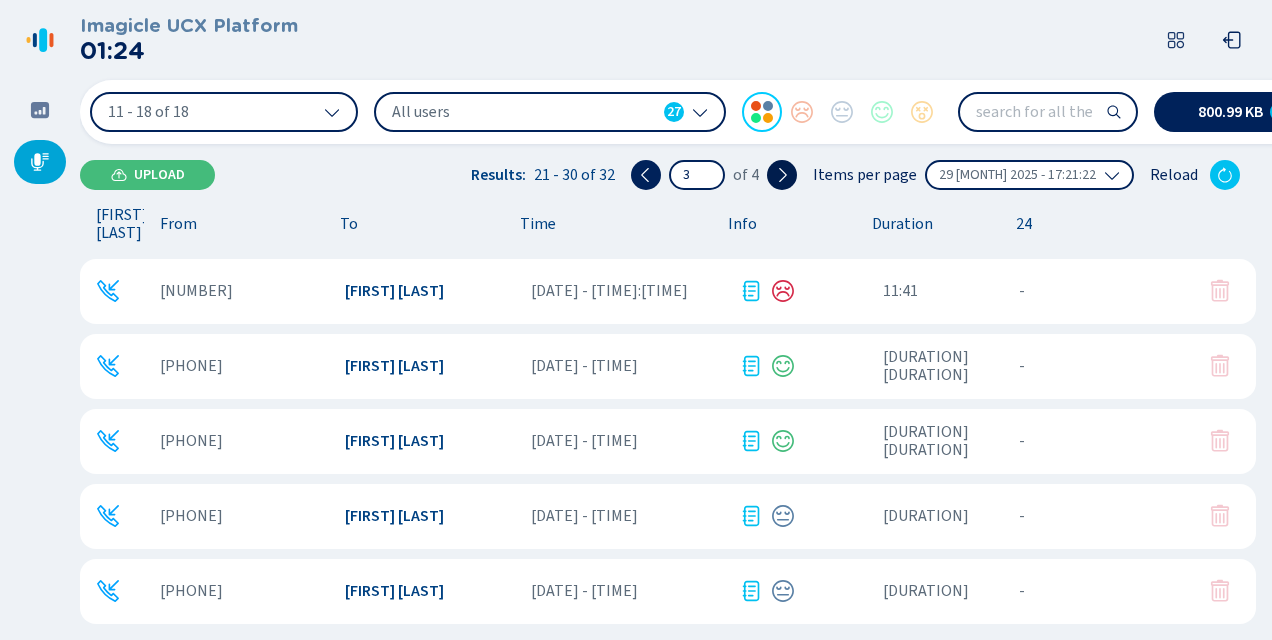 click at bounding box center (782, 175) 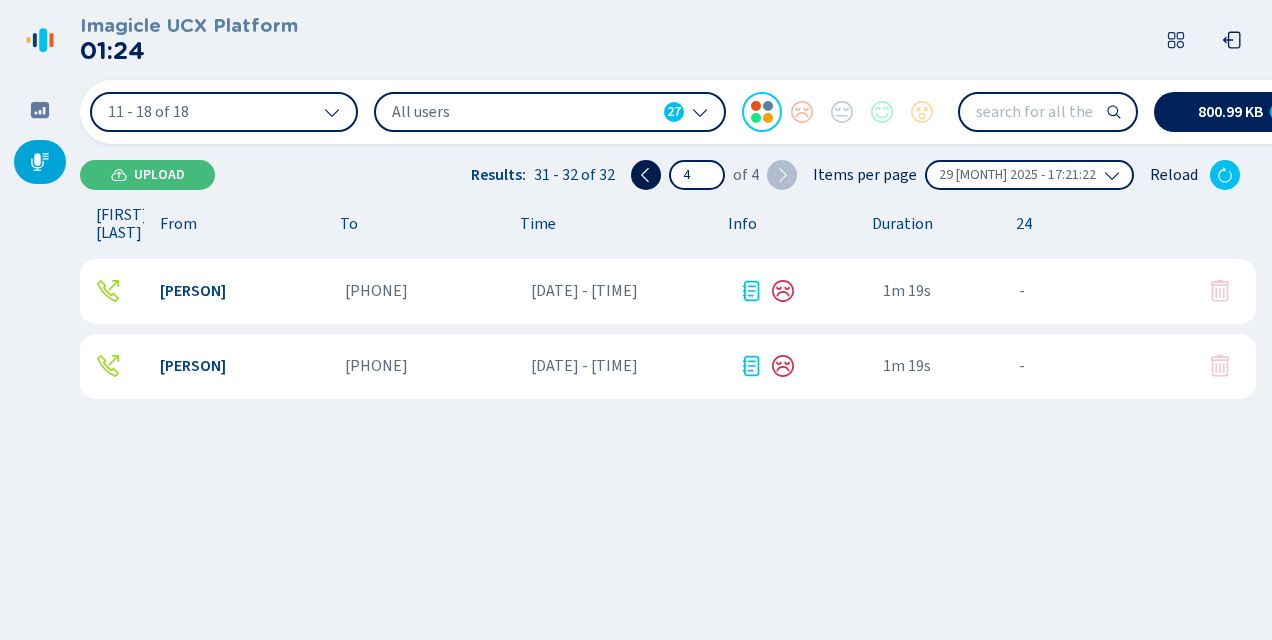 click 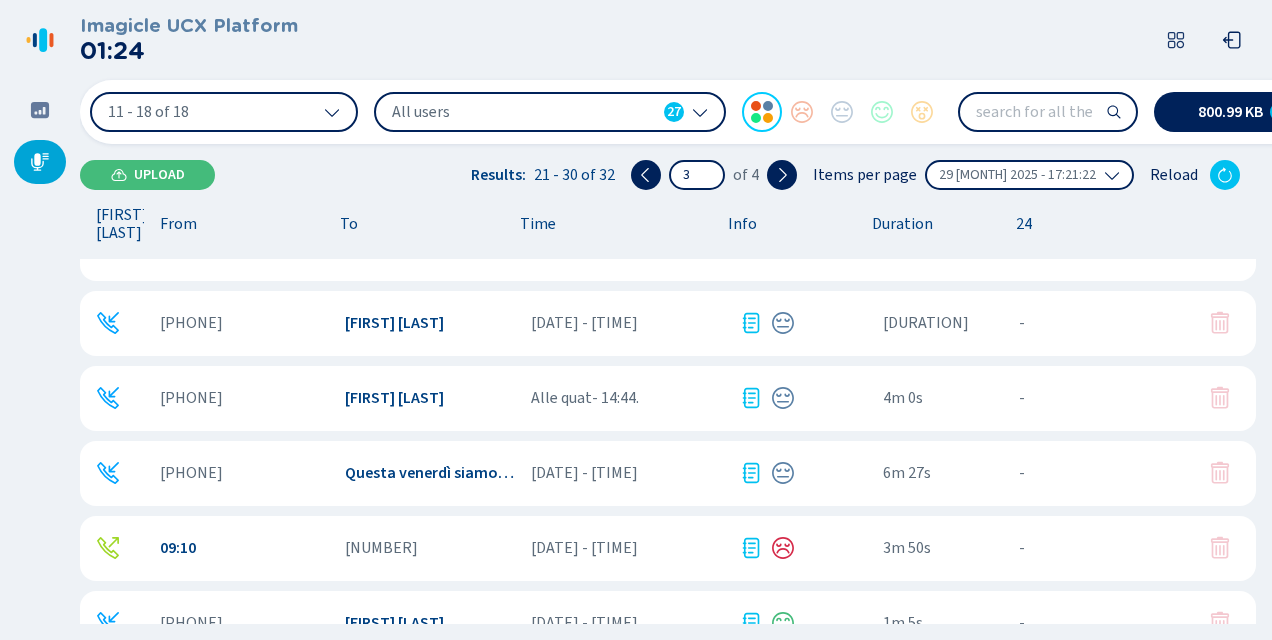scroll, scrollTop: 0, scrollLeft: 0, axis: both 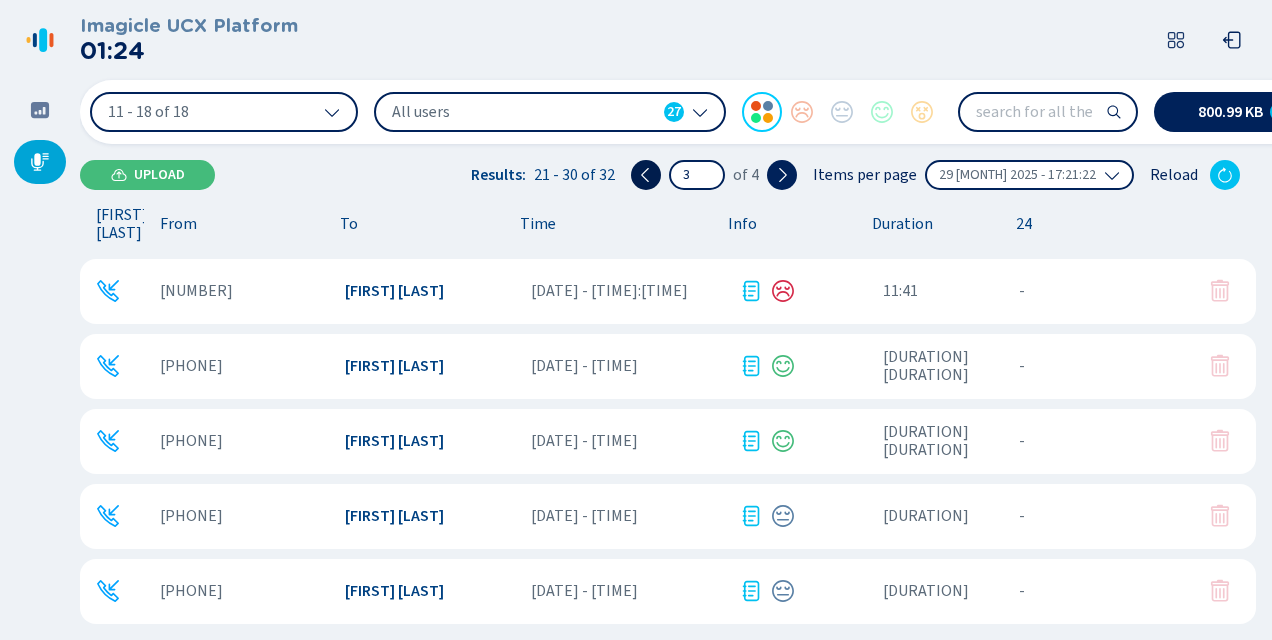 click at bounding box center (646, 175) 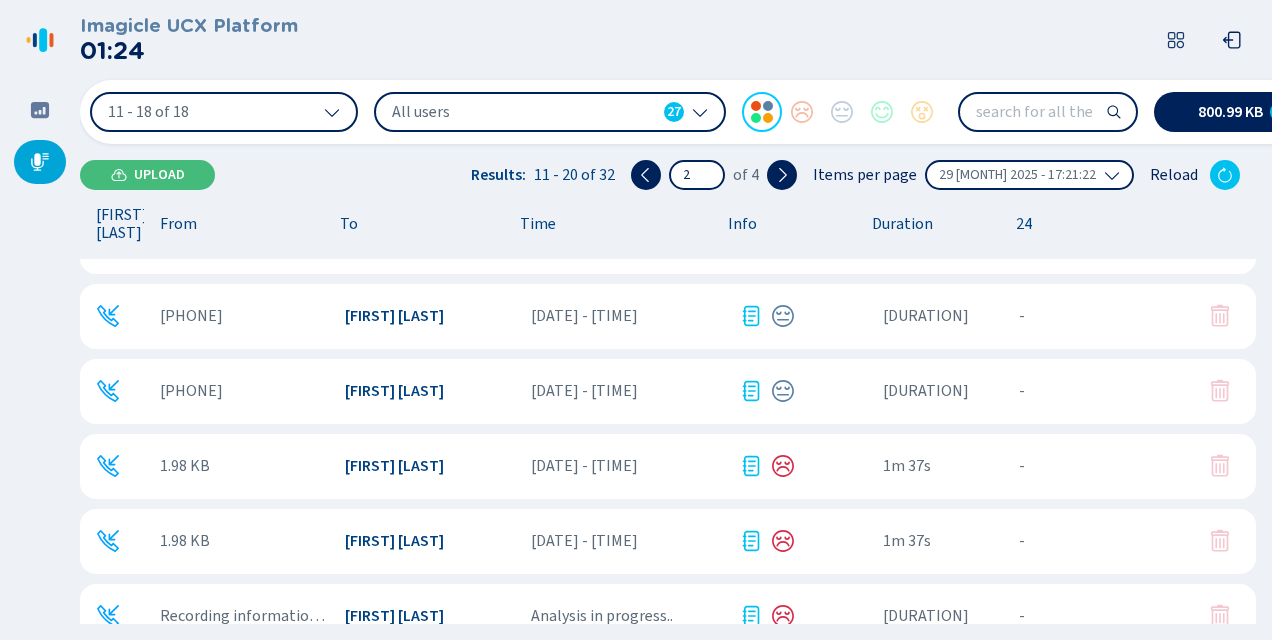 scroll, scrollTop: 0, scrollLeft: 0, axis: both 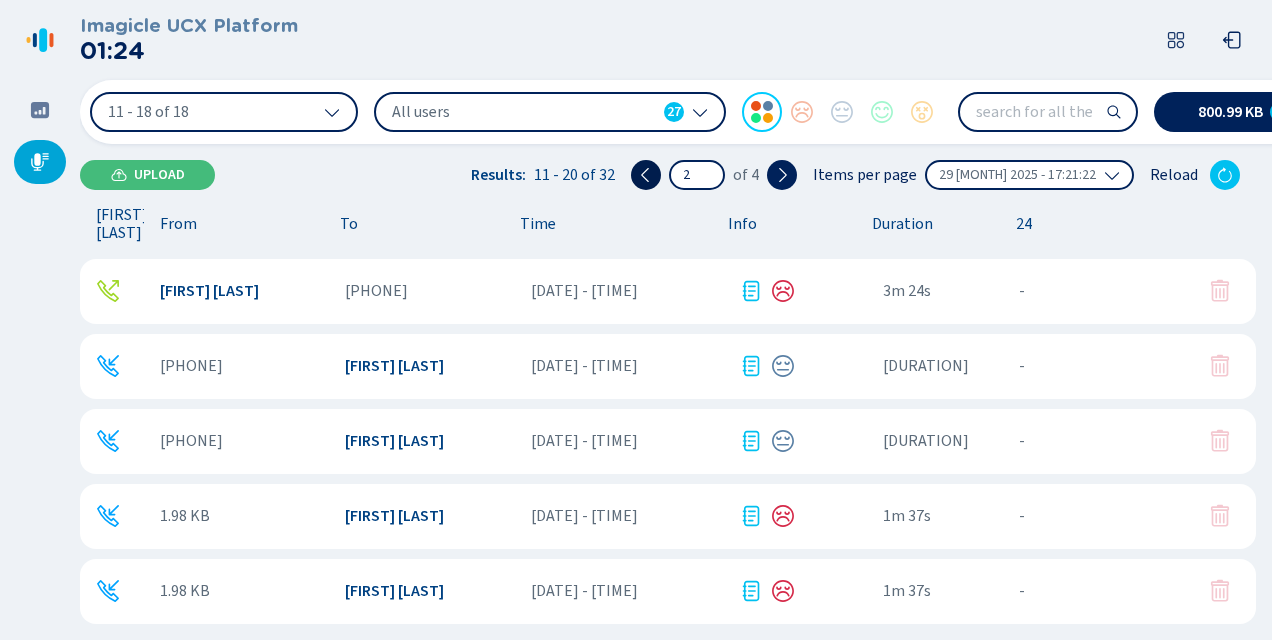click 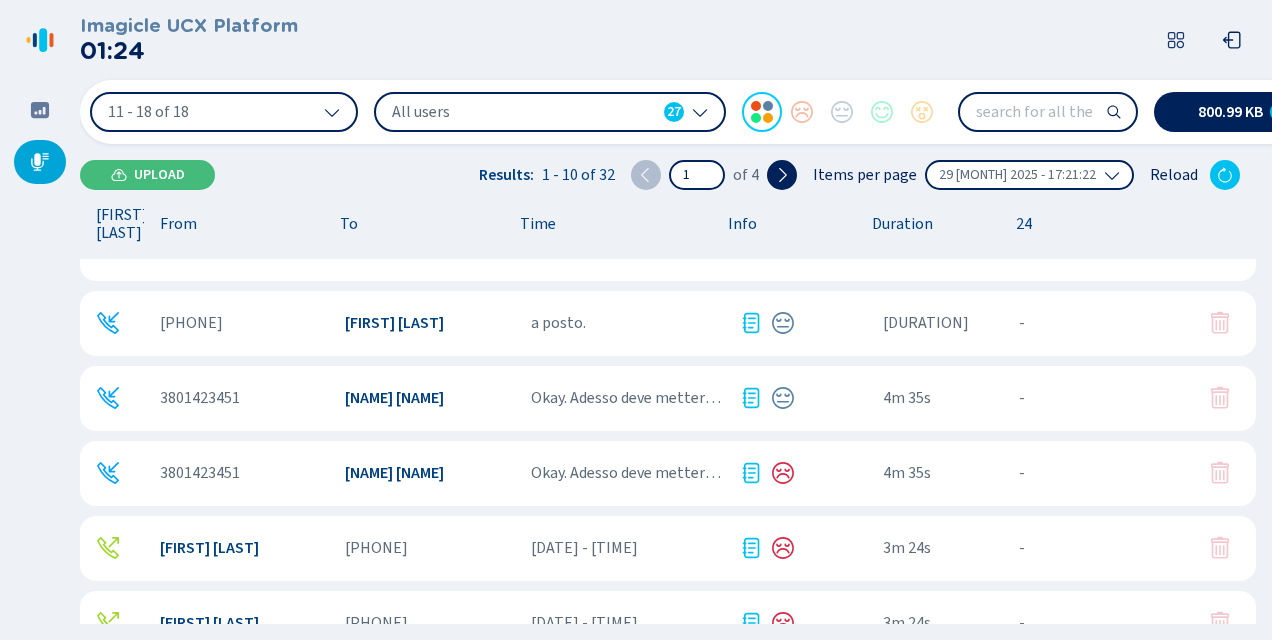 scroll, scrollTop: 0, scrollLeft: 0, axis: both 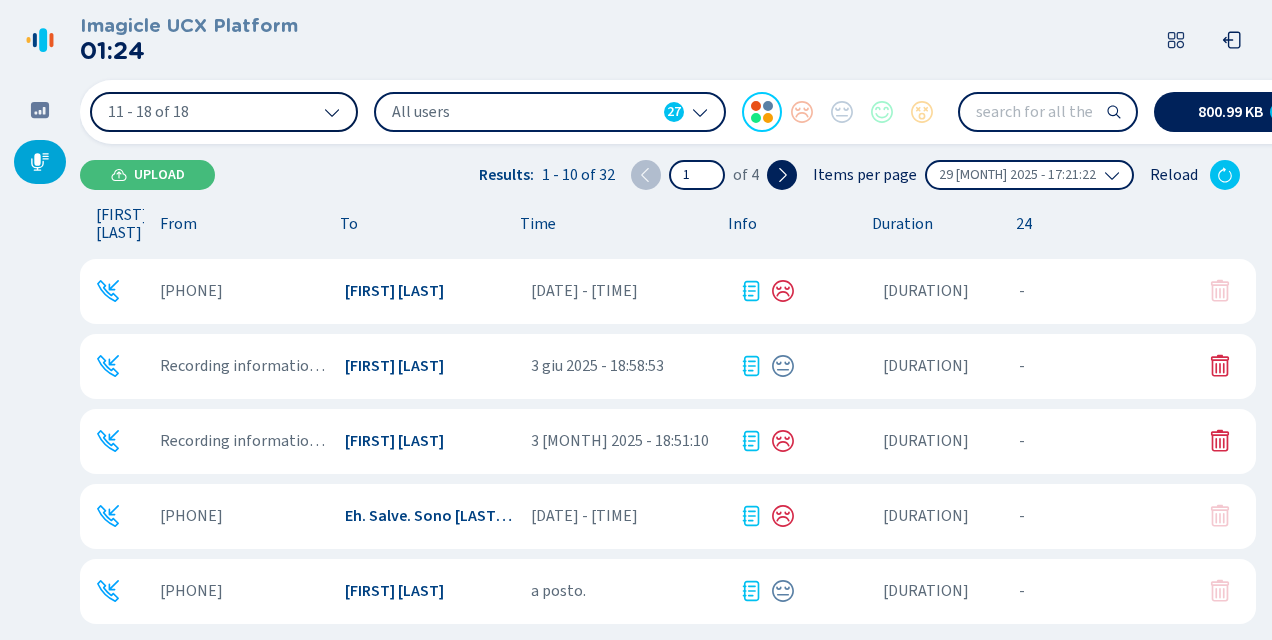 click 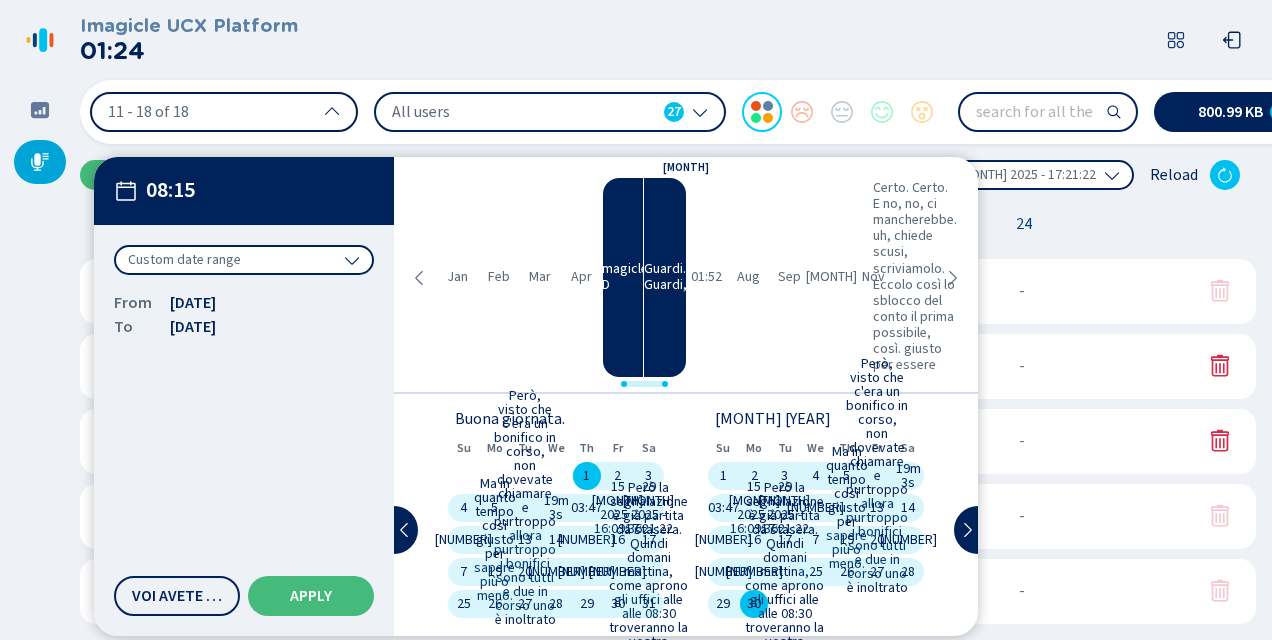 click on "[NUMBER]" at bounding box center (556, 572) 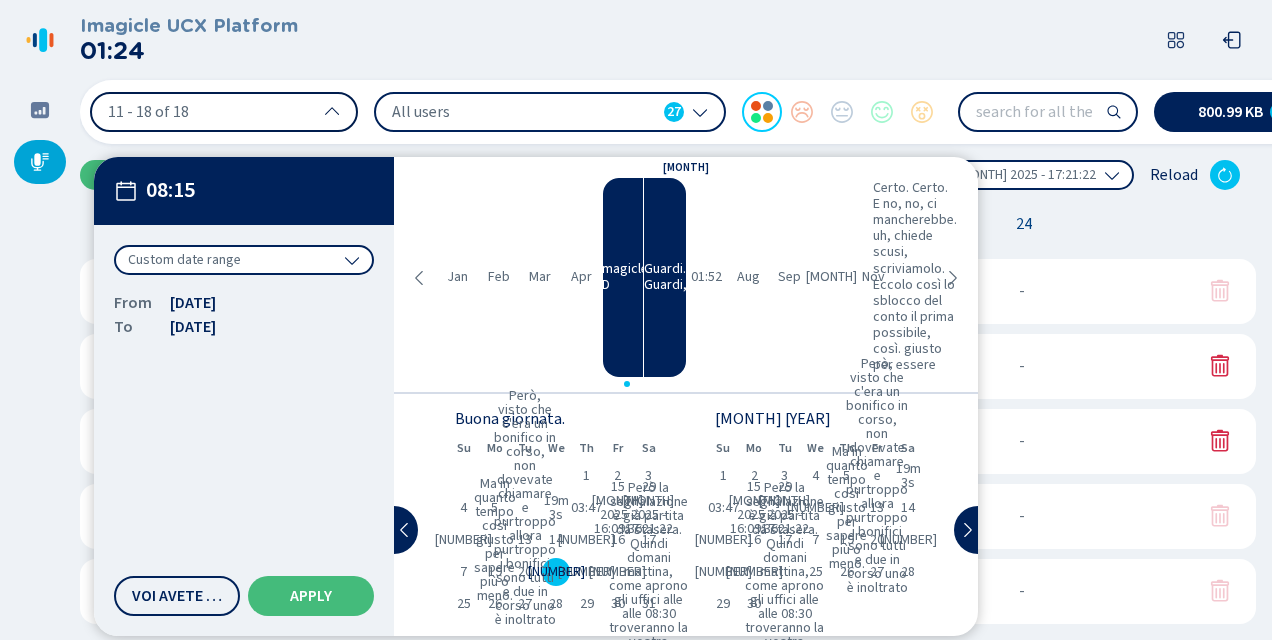 click on "Imagicle ID" at bounding box center (623, 277) 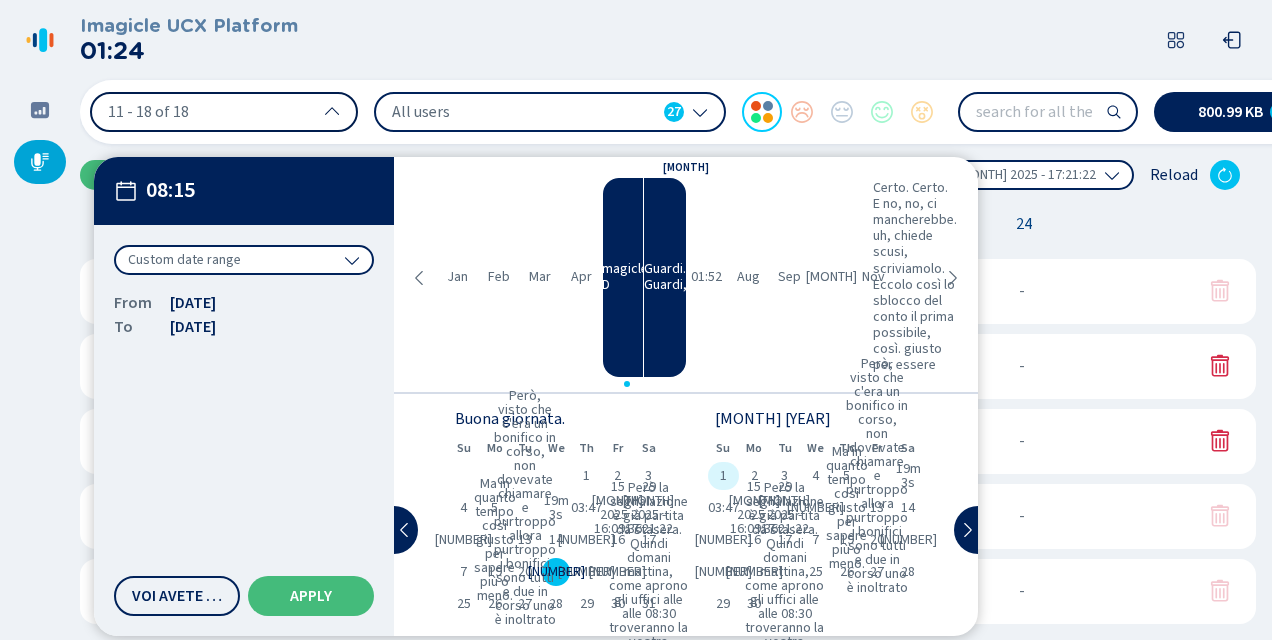 click on "1" at bounding box center (723, 476) 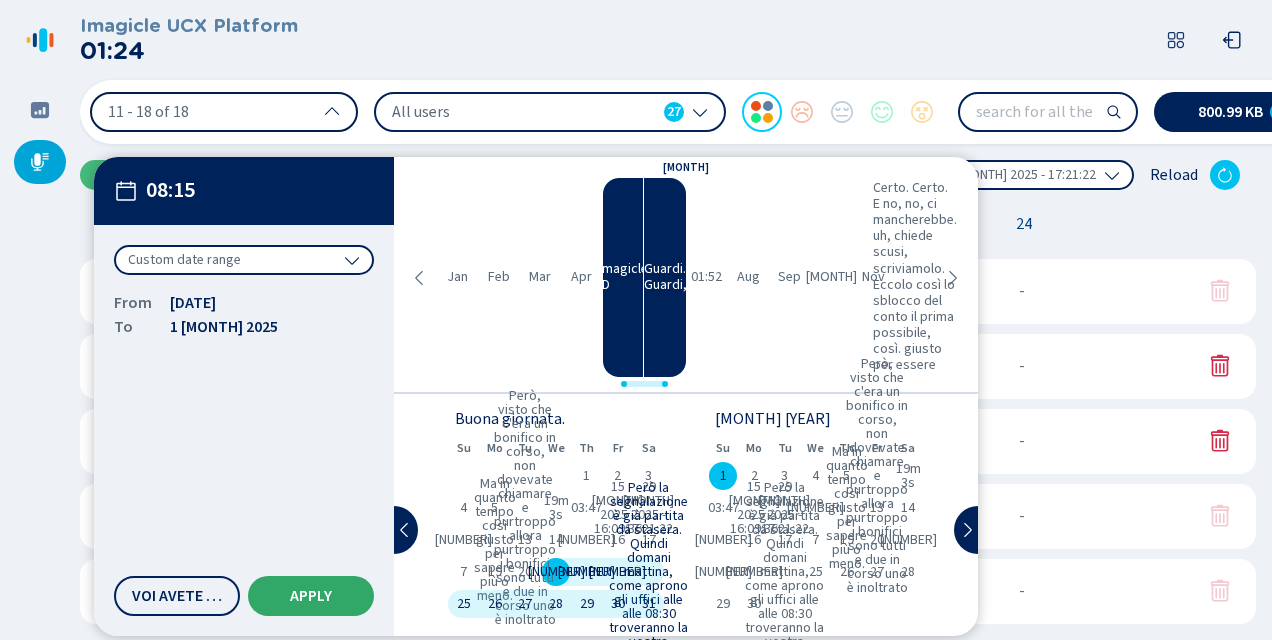 click on "Apply" at bounding box center (311, 596) 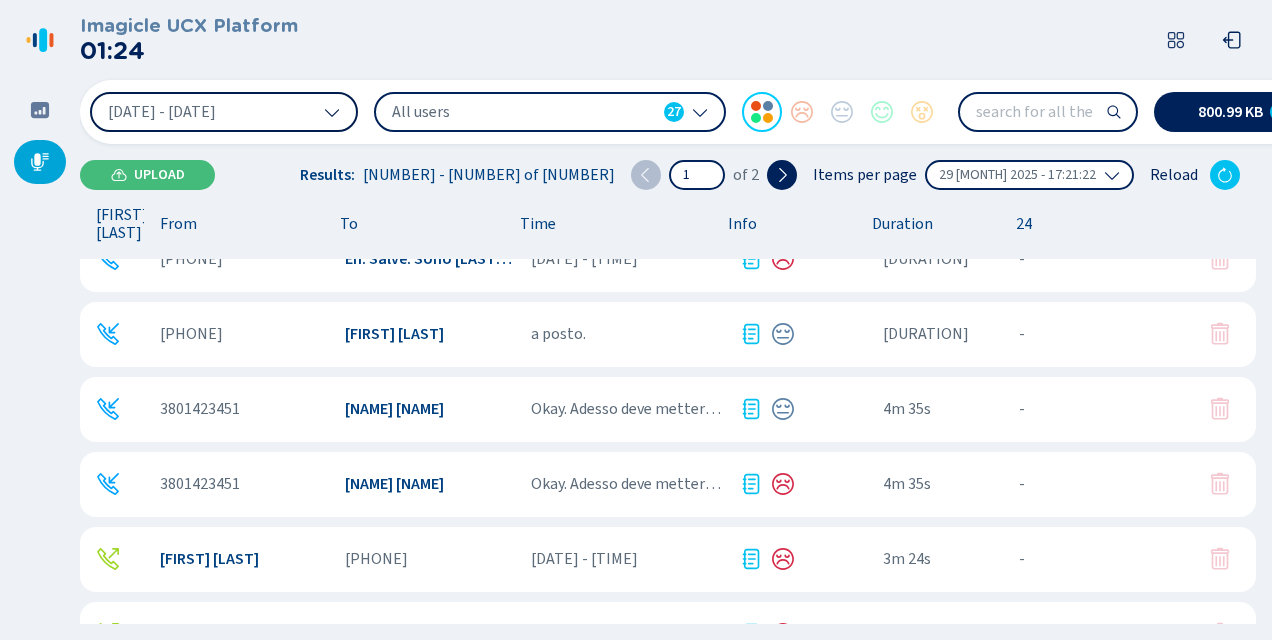 scroll, scrollTop: 0, scrollLeft: 0, axis: both 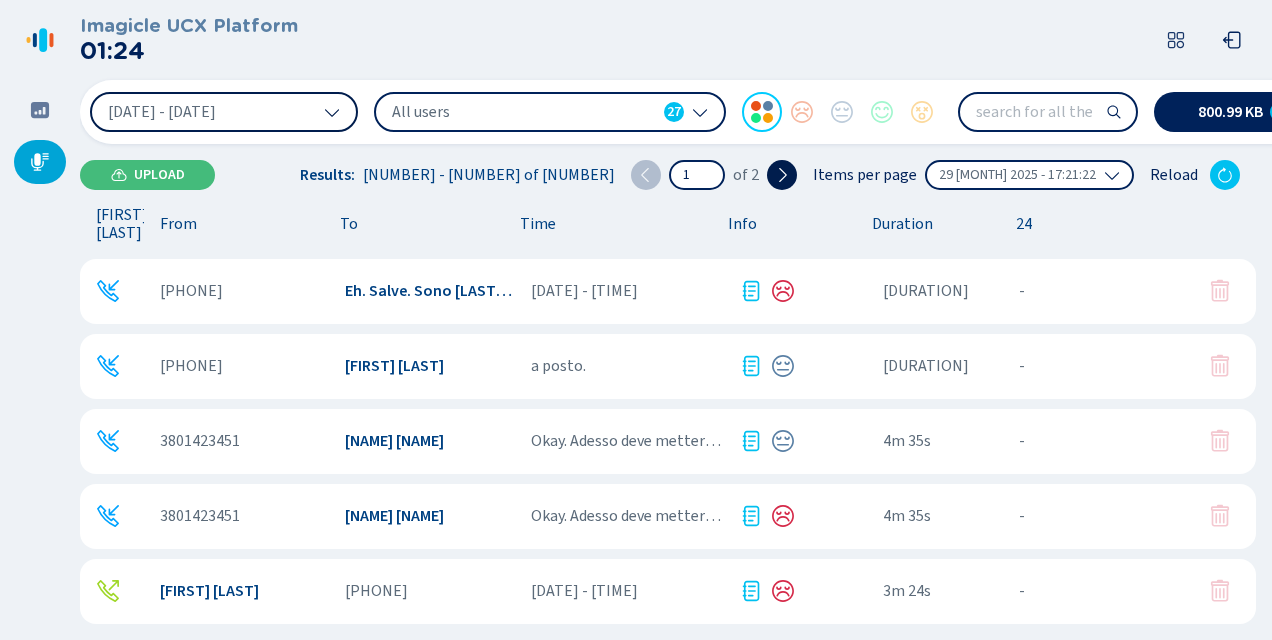 click 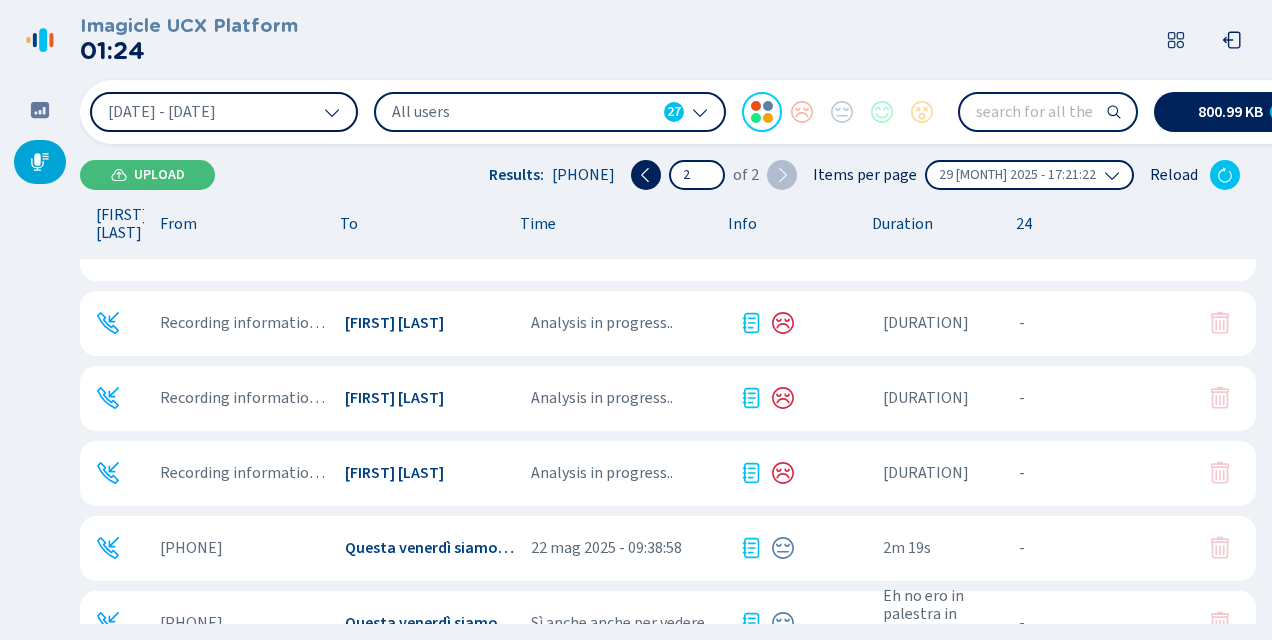 scroll, scrollTop: 0, scrollLeft: 0, axis: both 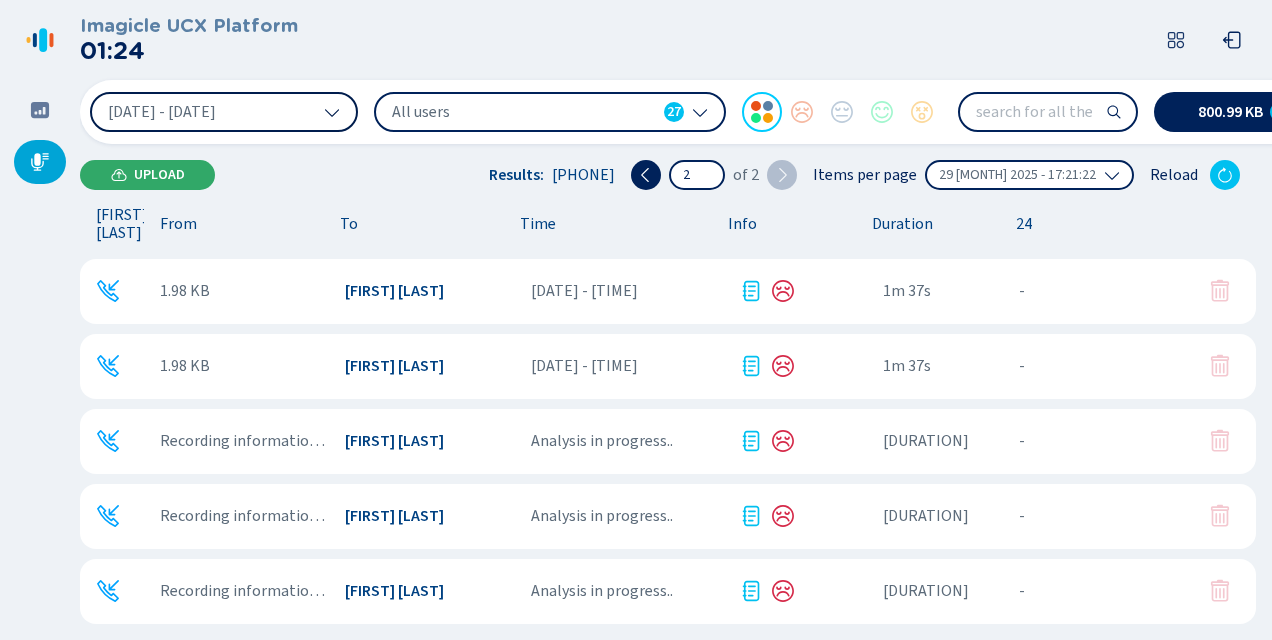 click on "Upload" at bounding box center [147, 175] 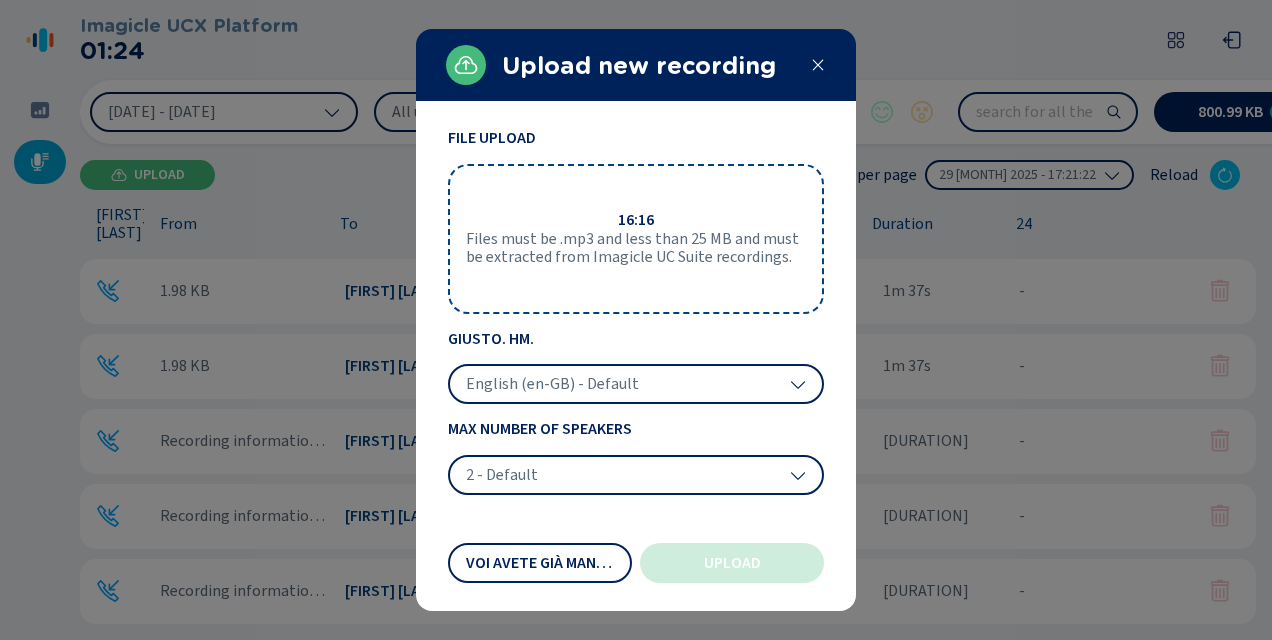 click on "Drop files here or click to upload. Files must be .mp3 and less than 25 MB and must be extracted from Imagicle UC Suite recordings." at bounding box center (636, 238) 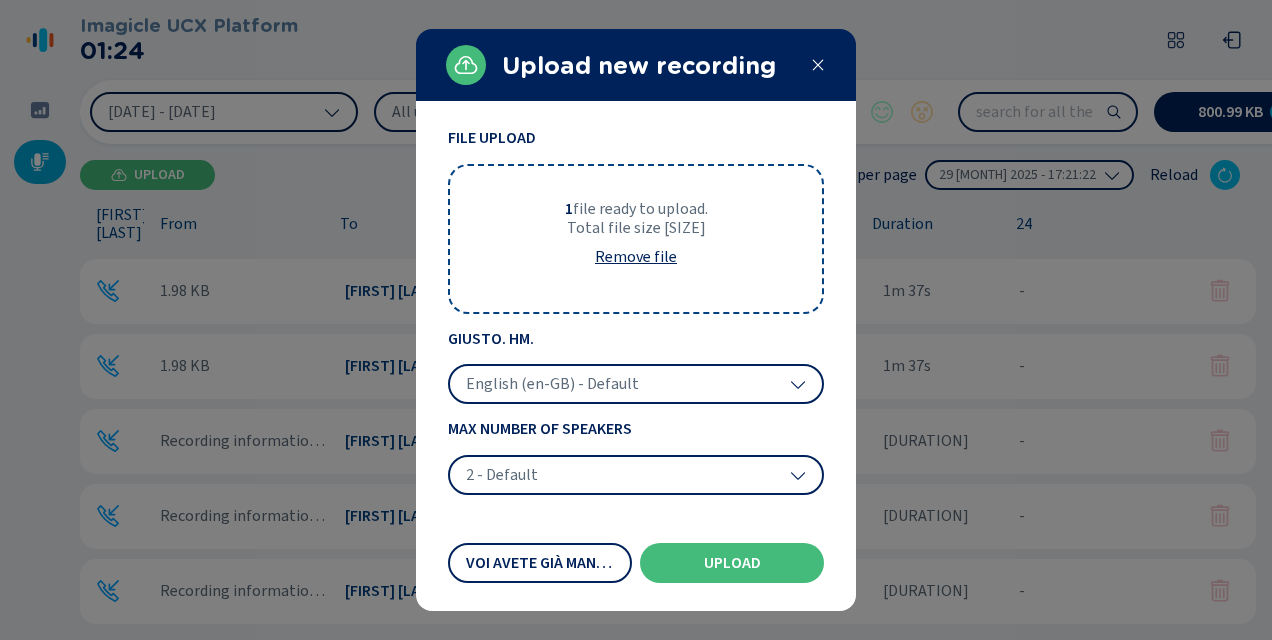 click 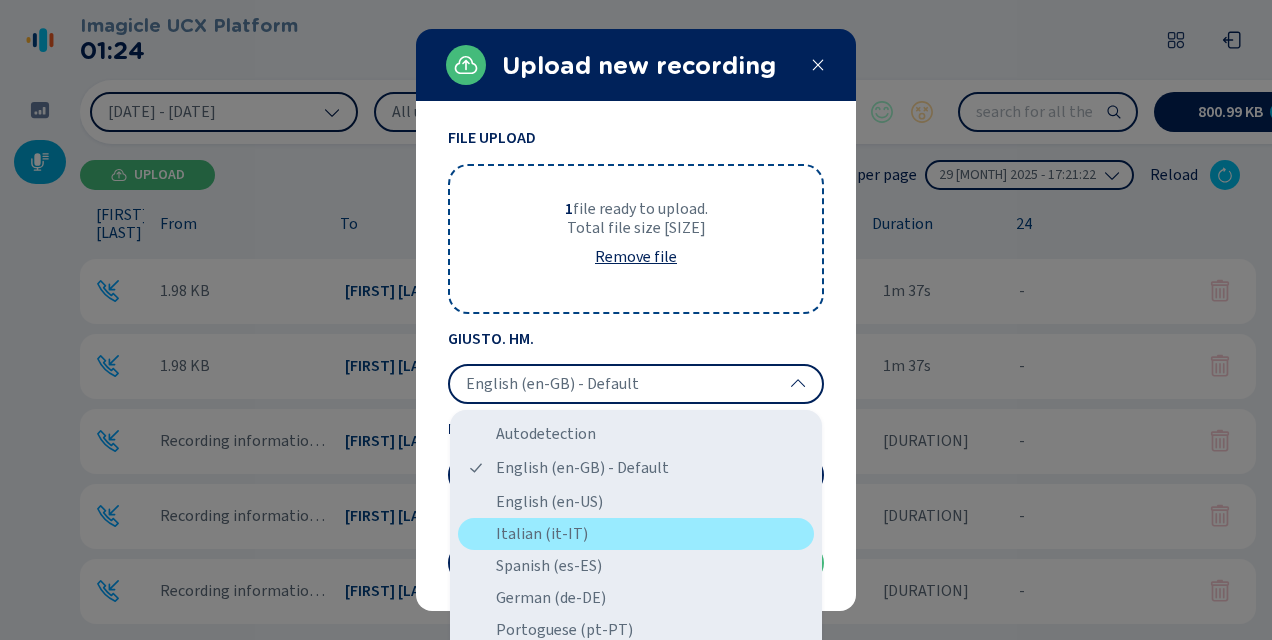 click on "Italian (it-IT)" at bounding box center (636, 534) 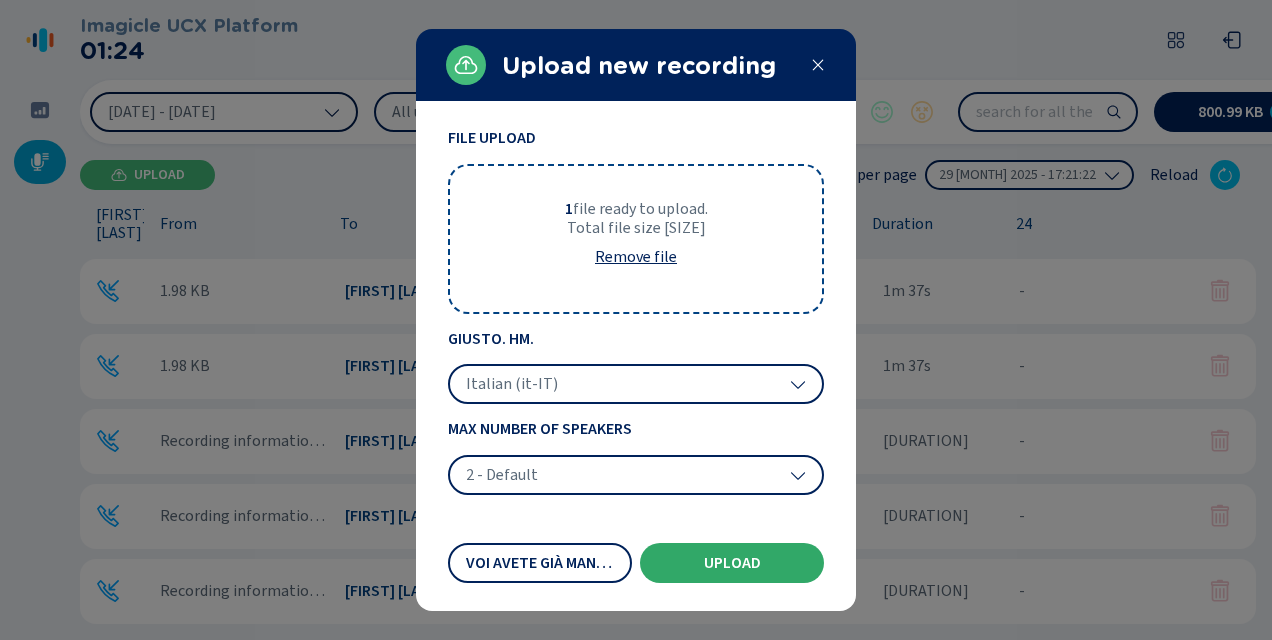 click on "Upload" at bounding box center [732, 563] 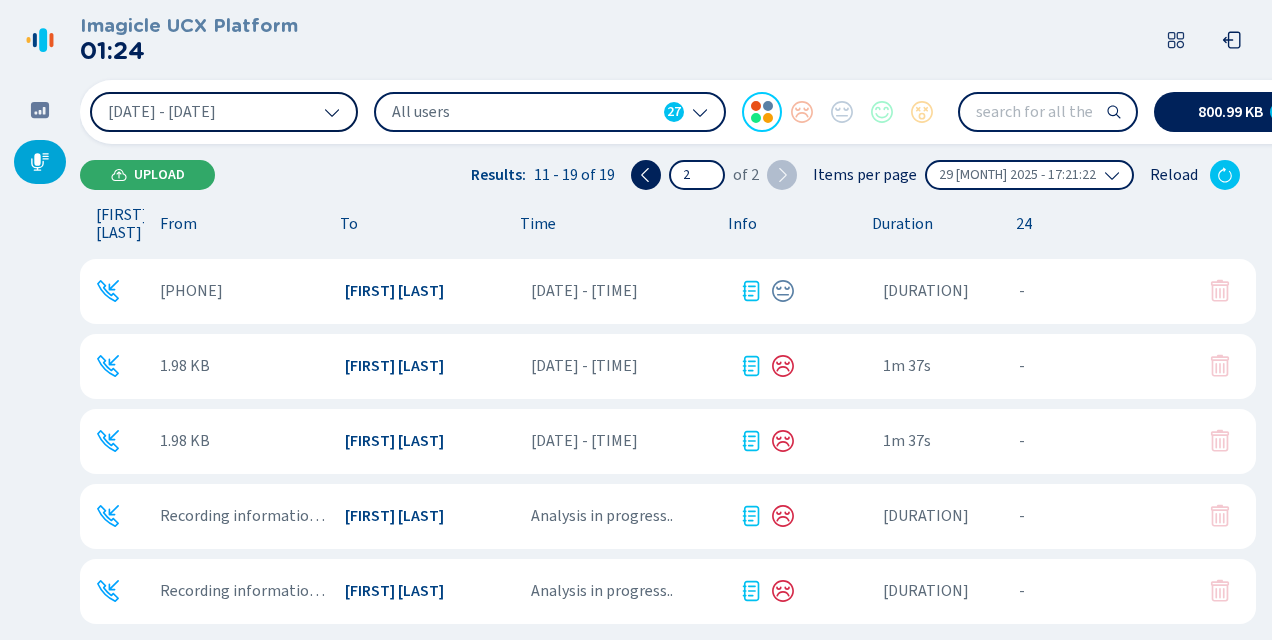 click on "Upload" at bounding box center (159, 175) 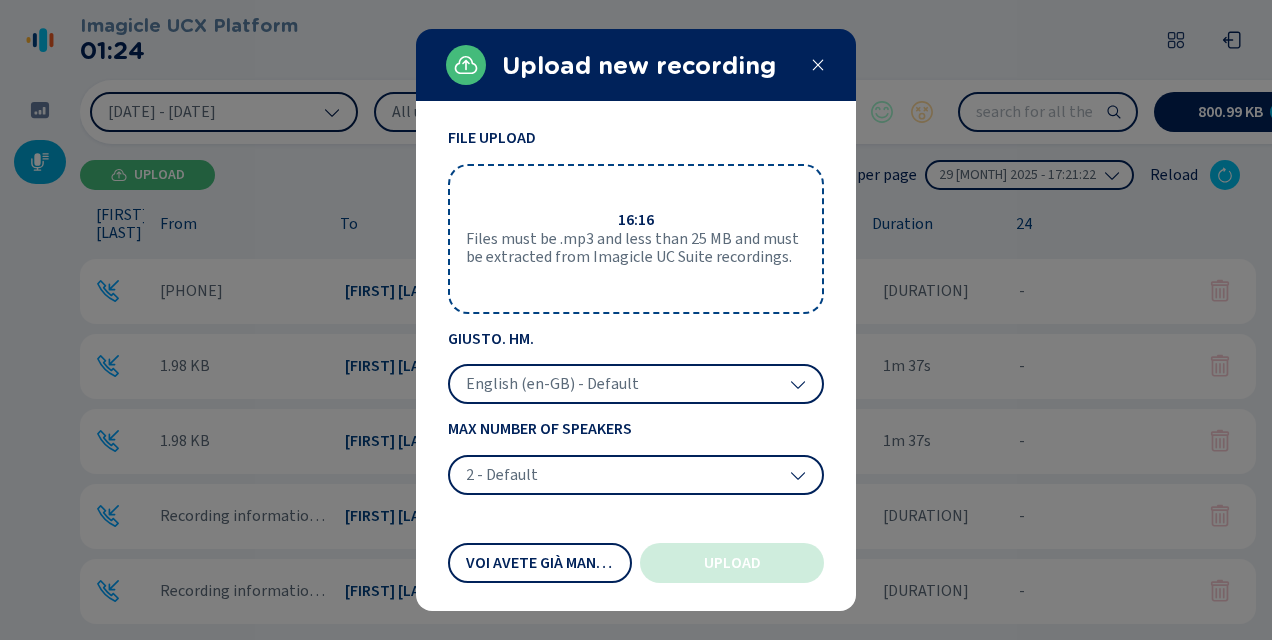 click on "Files must be .mp3 and less than 25 MB and must be extracted from Imagicle UC Suite recordings." at bounding box center (636, 248) 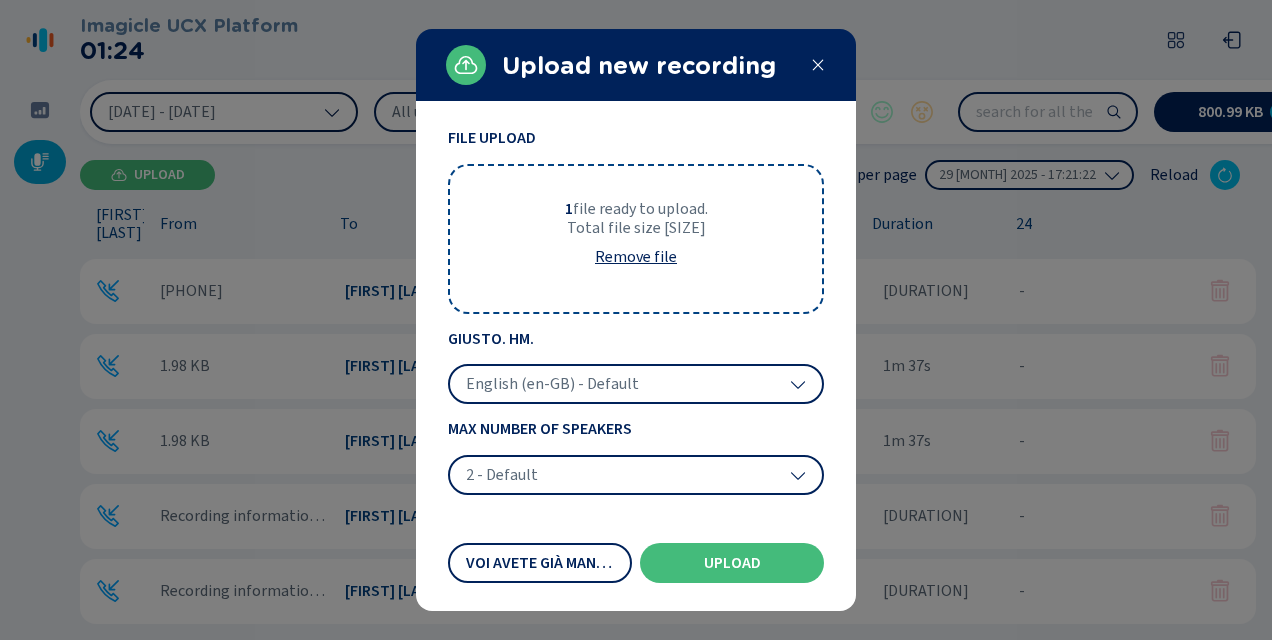 click on "English (en-GB) - Default" at bounding box center [636, 384] 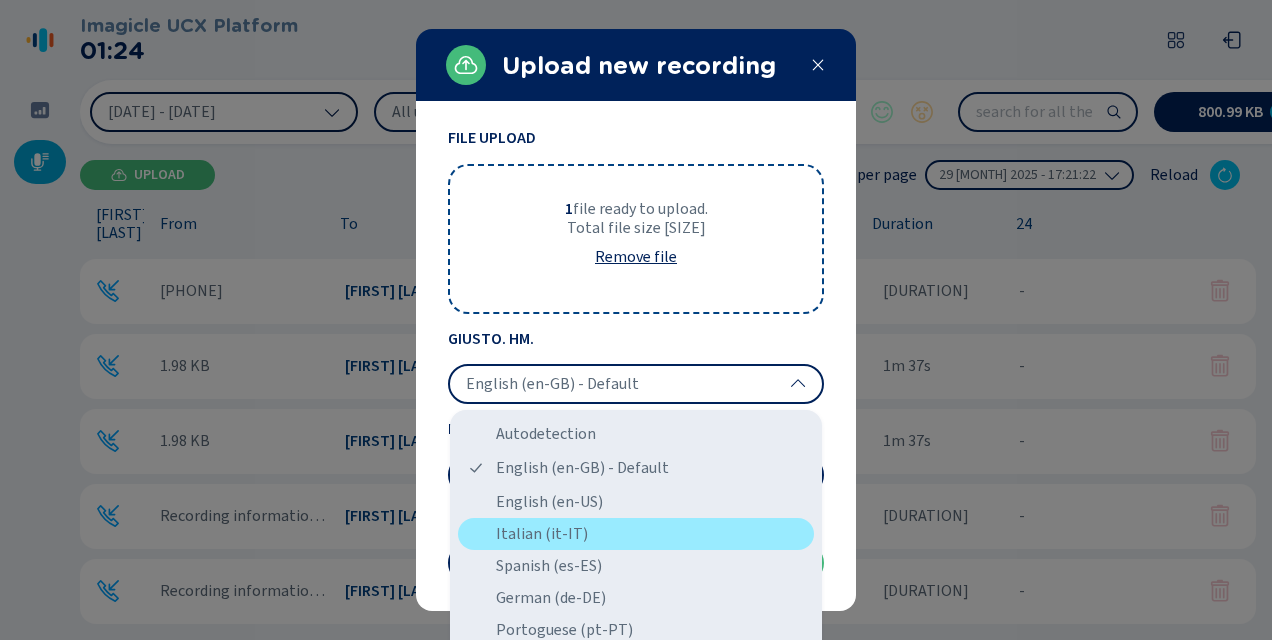 click on "Italian (it-IT)" at bounding box center [636, 534] 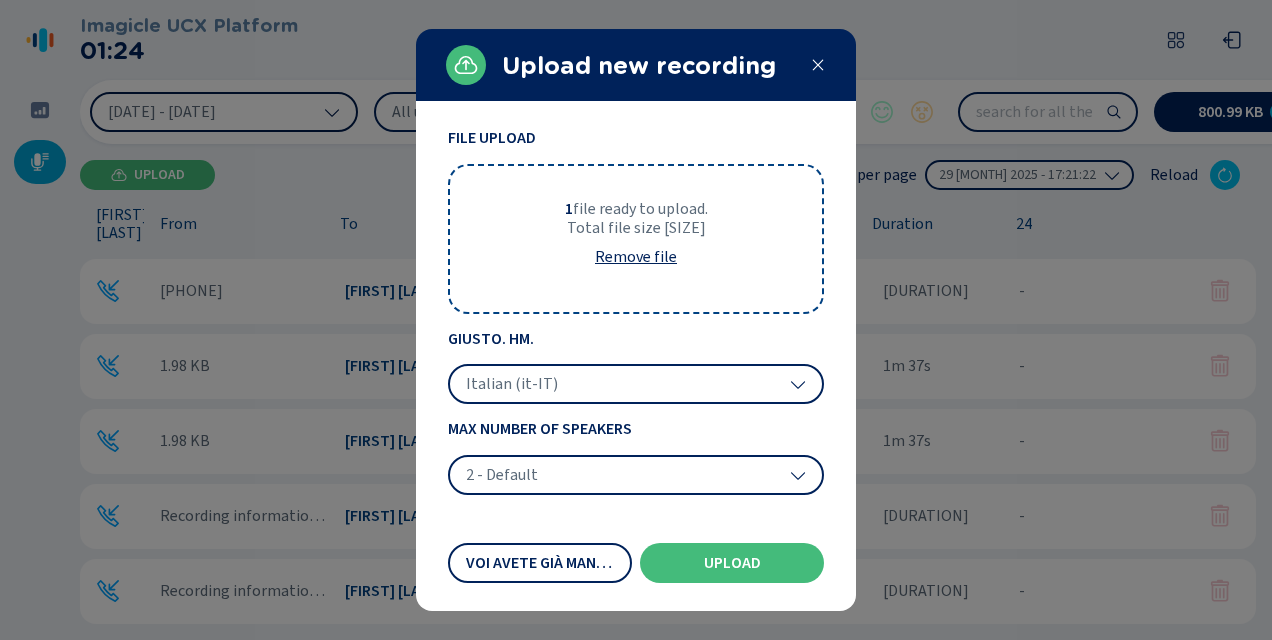 drag, startPoint x: 755, startPoint y: 552, endPoint x: 791, endPoint y: 546, distance: 36.496574 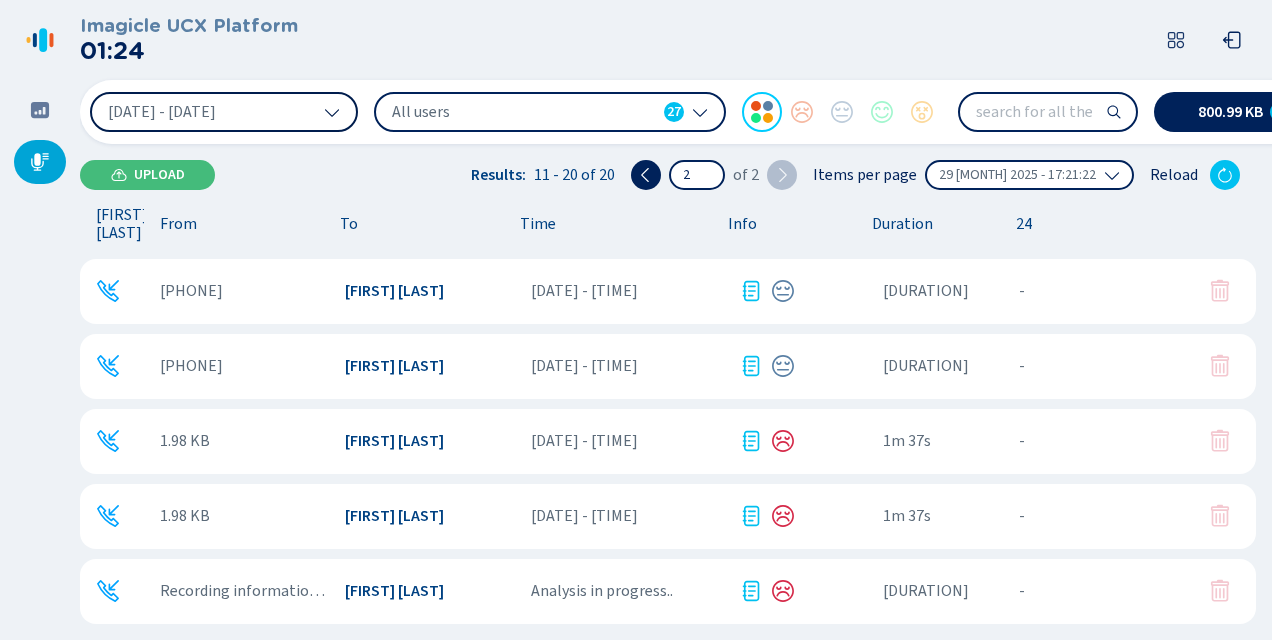 click on "Upload" at bounding box center (159, 175) 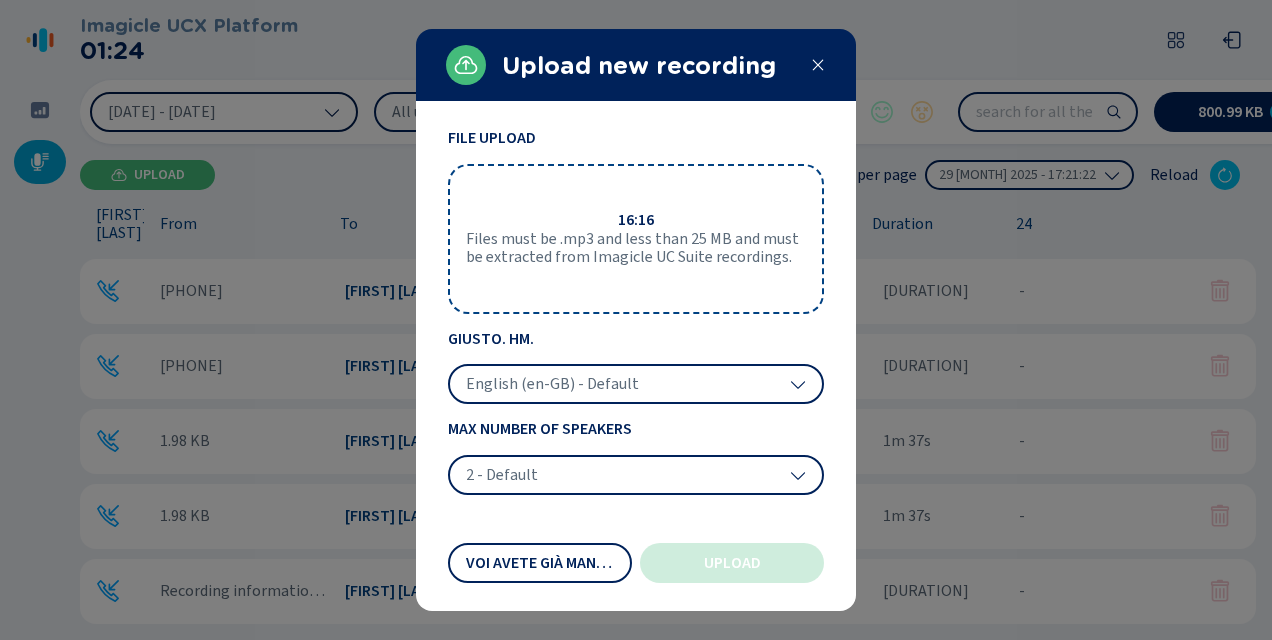 click on "Files must be .mp3 and less than 25 MB and must be extracted from Imagicle UC Suite recordings." at bounding box center (636, 248) 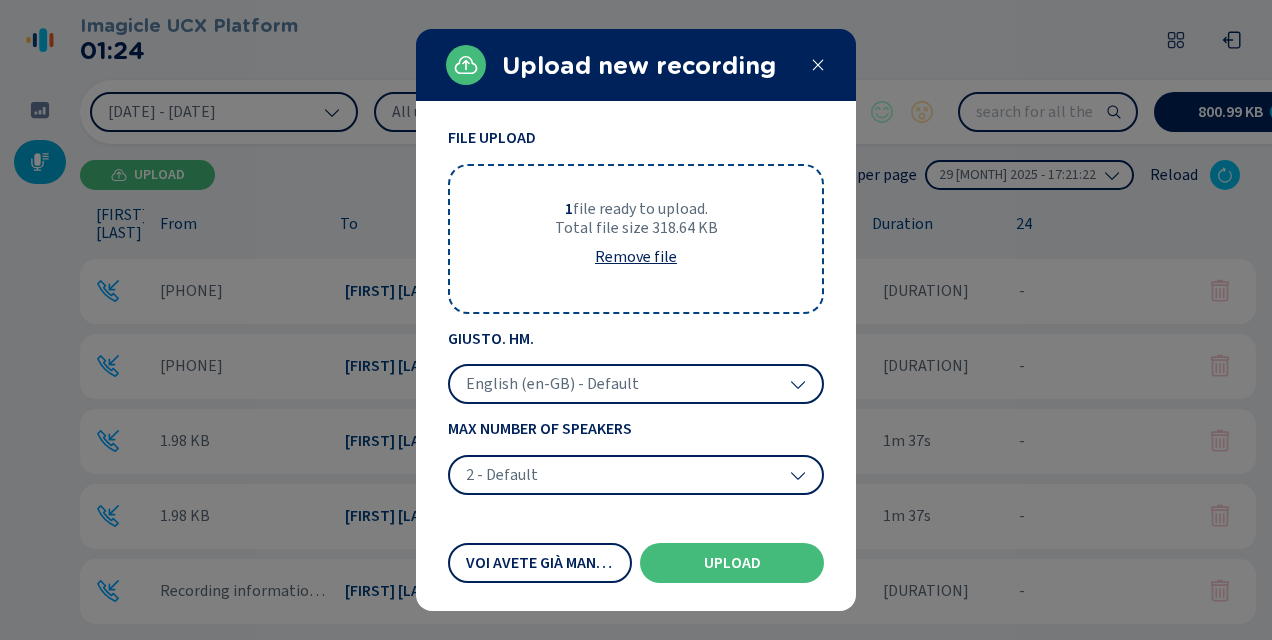 click 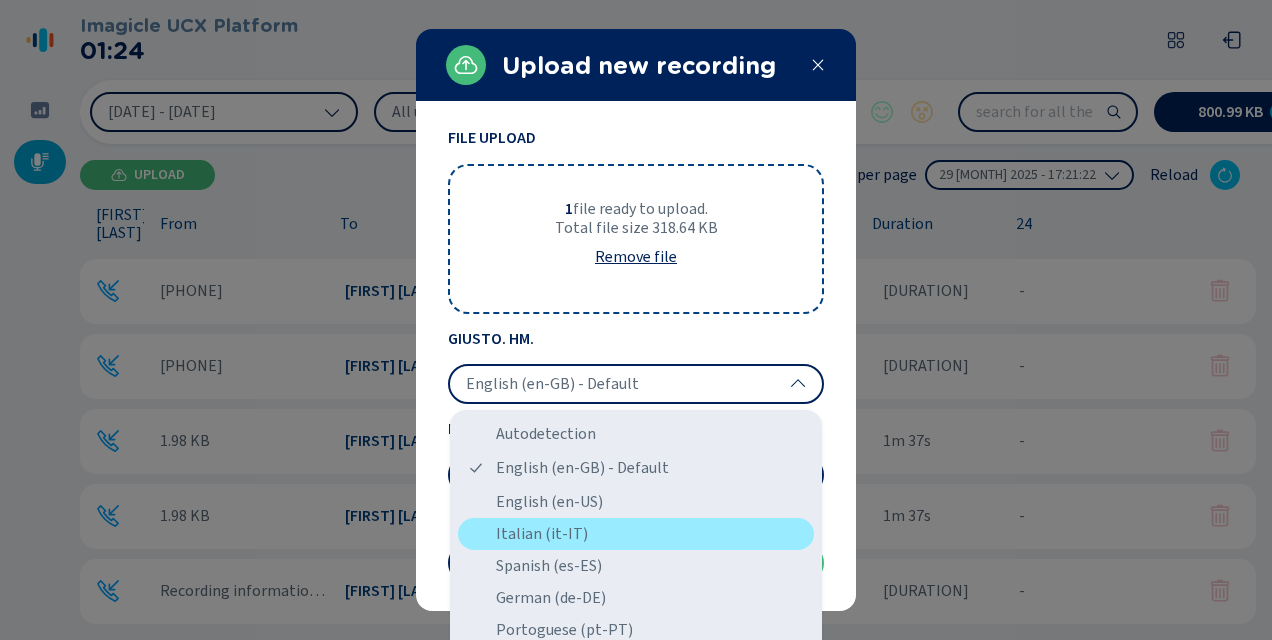 click on "Italian (it-IT)" at bounding box center [636, 534] 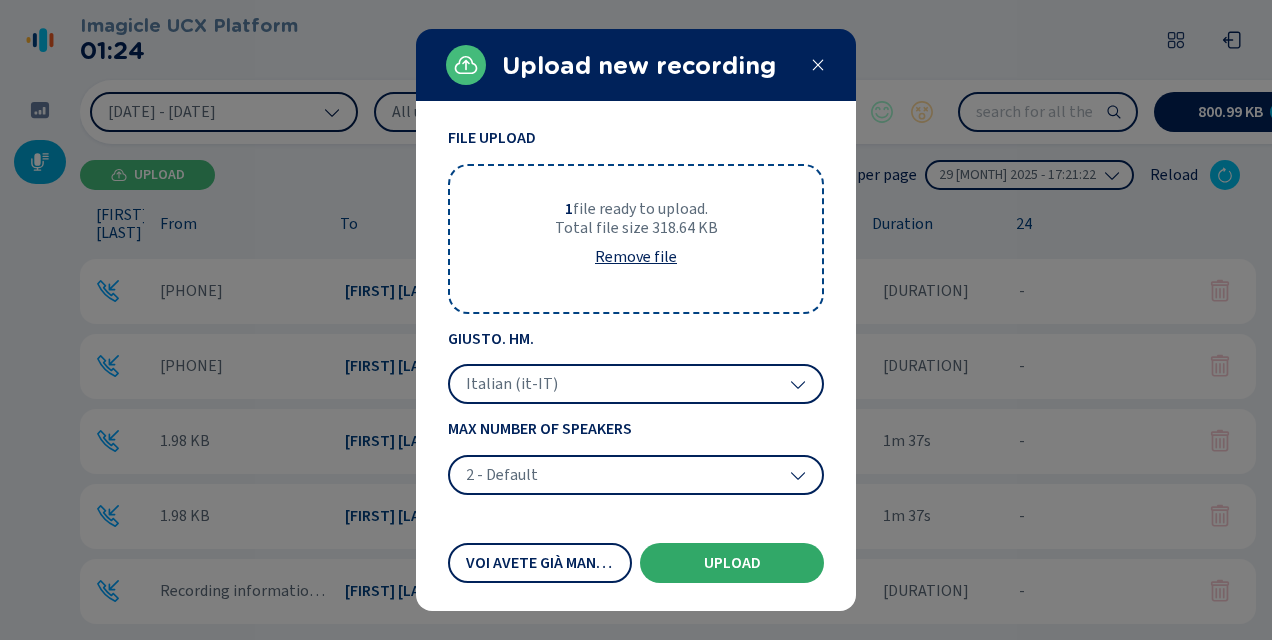 click on "Upload" at bounding box center [732, 563] 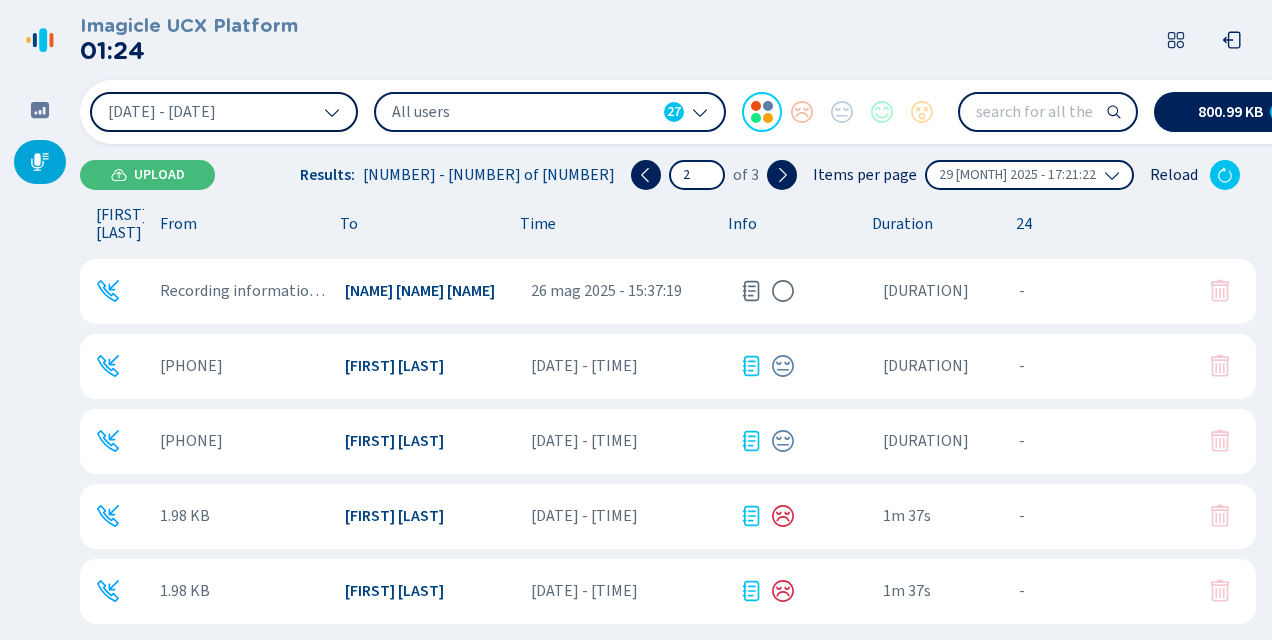 click 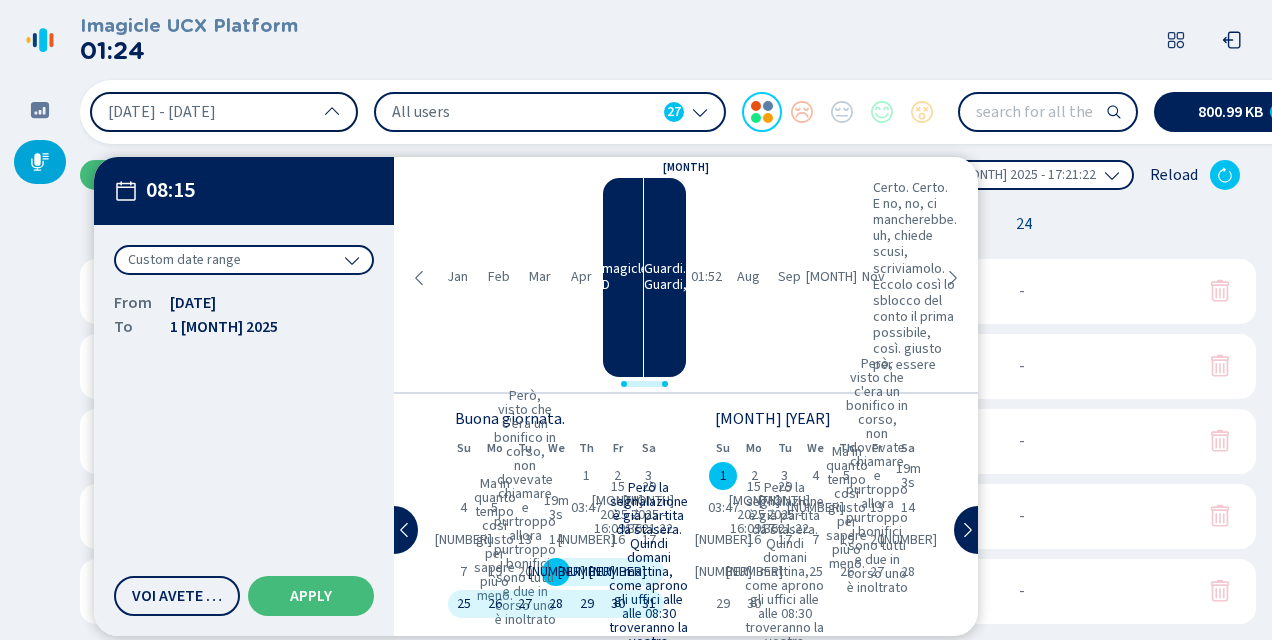 drag, startPoint x: 666, startPoint y: 204, endPoint x: 634, endPoint y: 202, distance: 32.06244 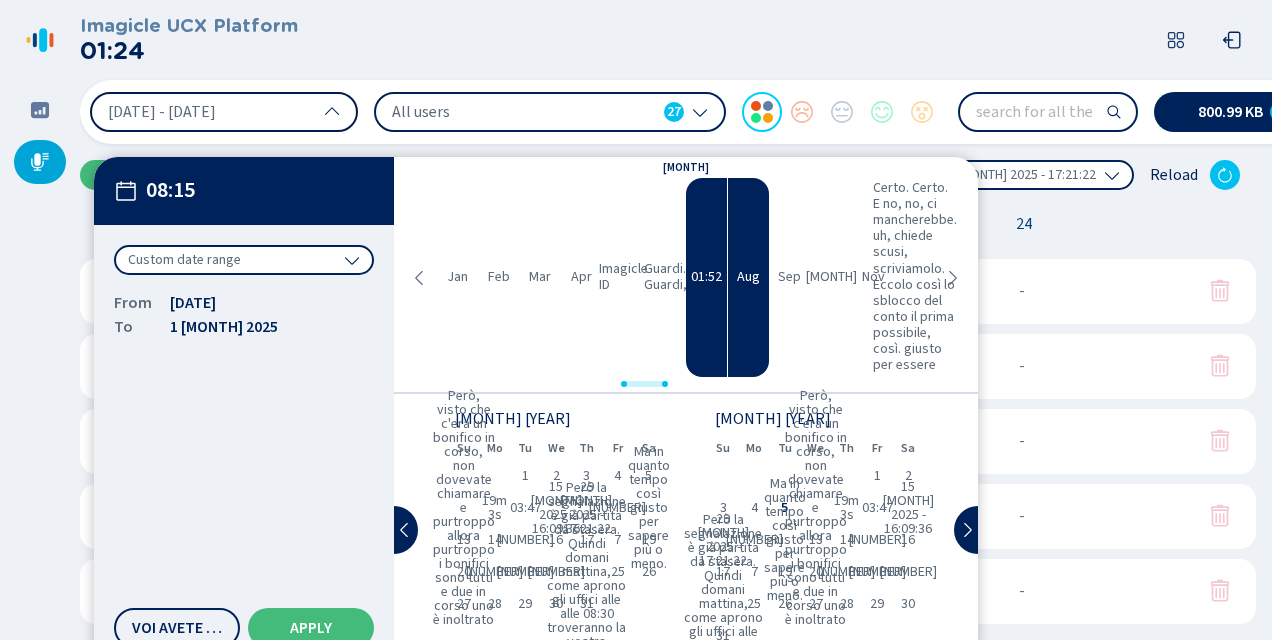 click on "Imagicle ID" at bounding box center [624, 277] 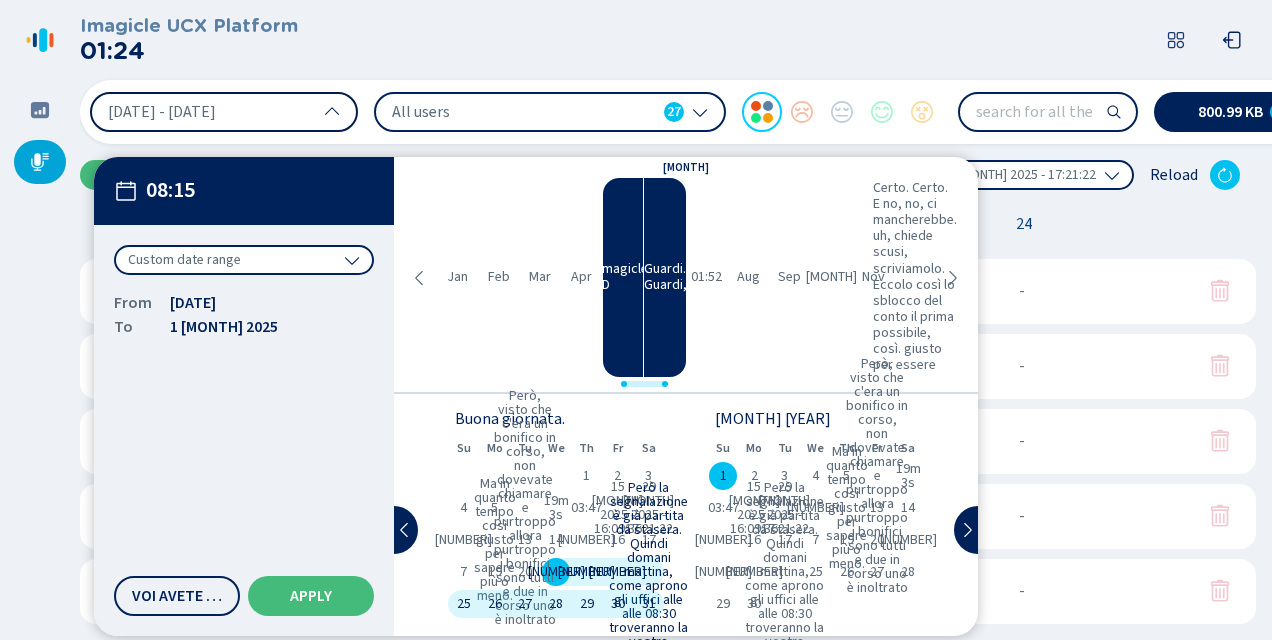 click on "28" at bounding box center (556, 604) 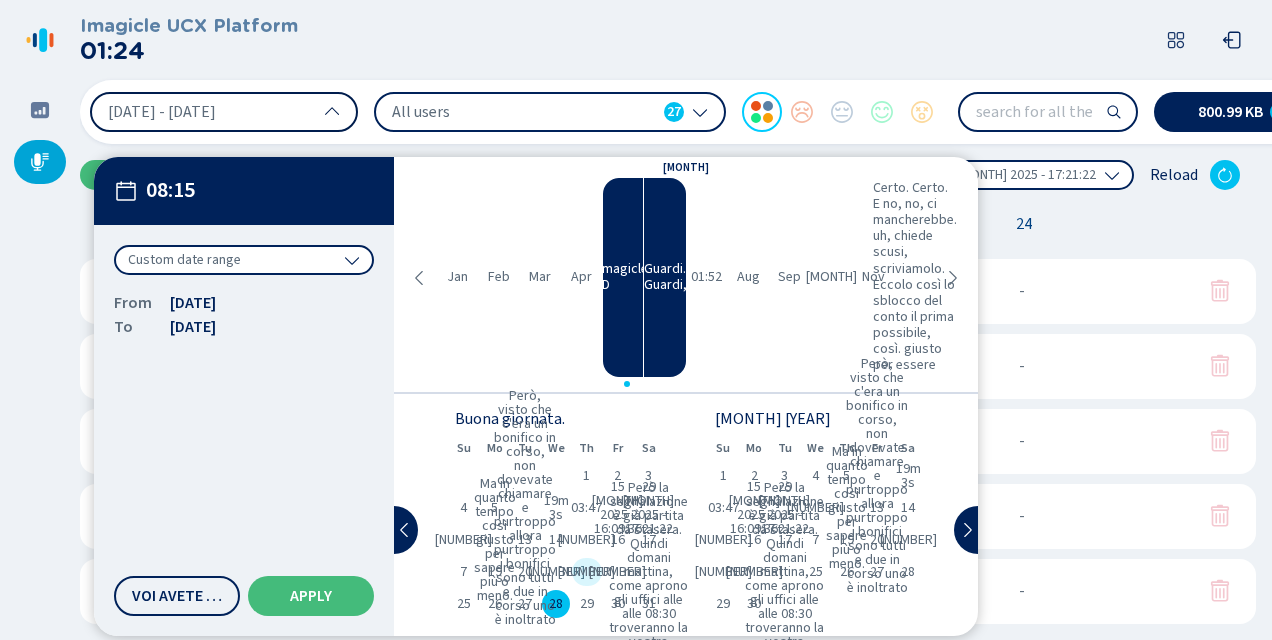 click on "[NUMBER]" at bounding box center (587, 572) 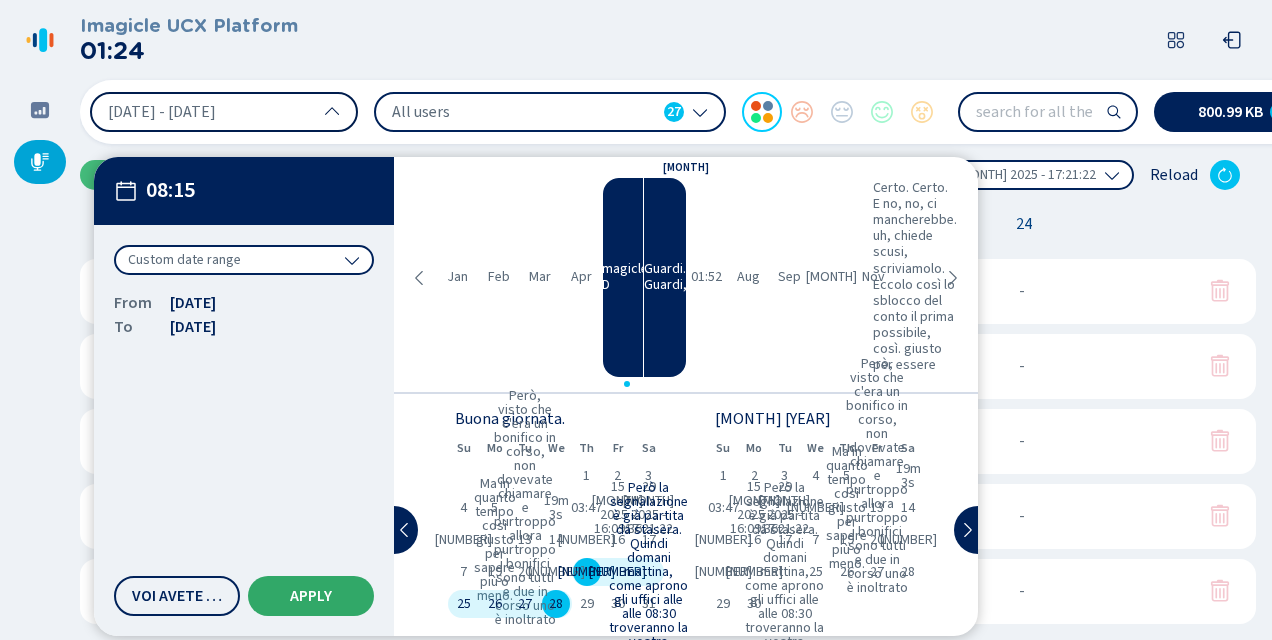 click on "Apply" at bounding box center [311, 596] 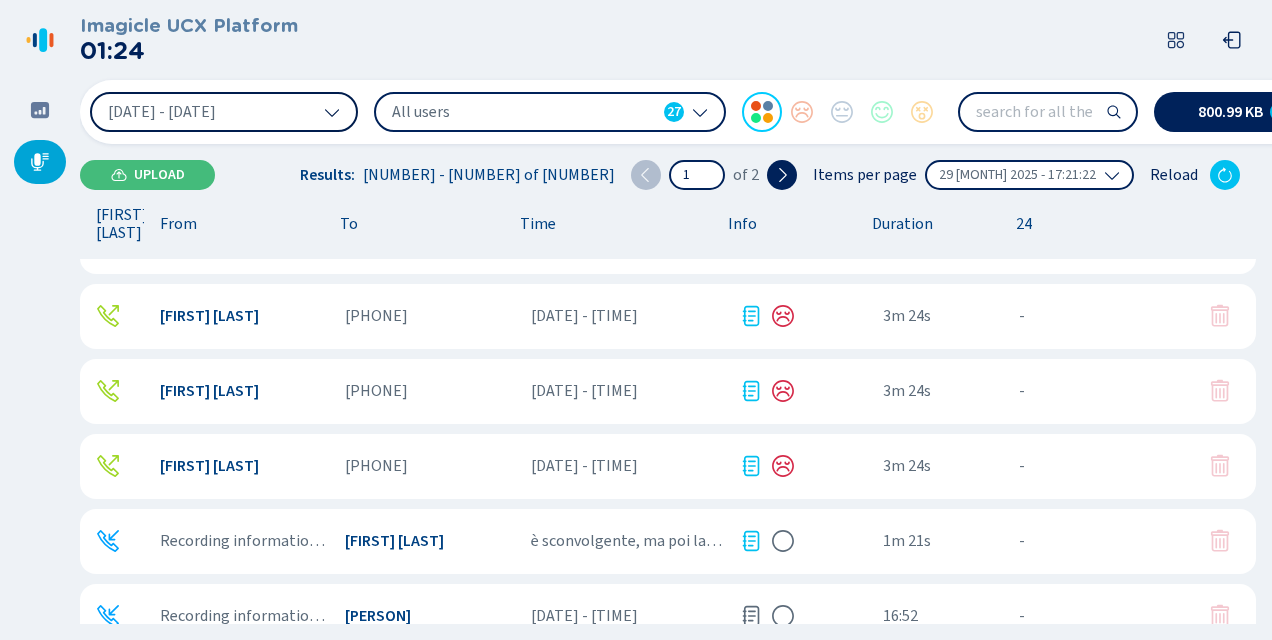 scroll, scrollTop: 268, scrollLeft: 0, axis: vertical 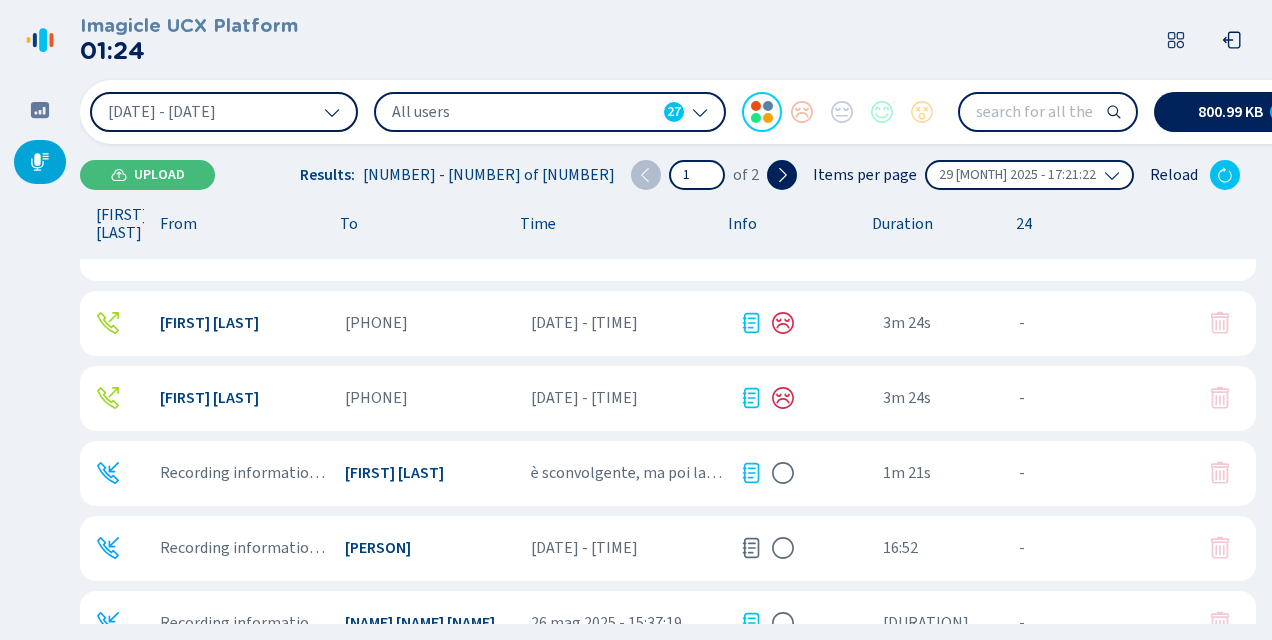 click 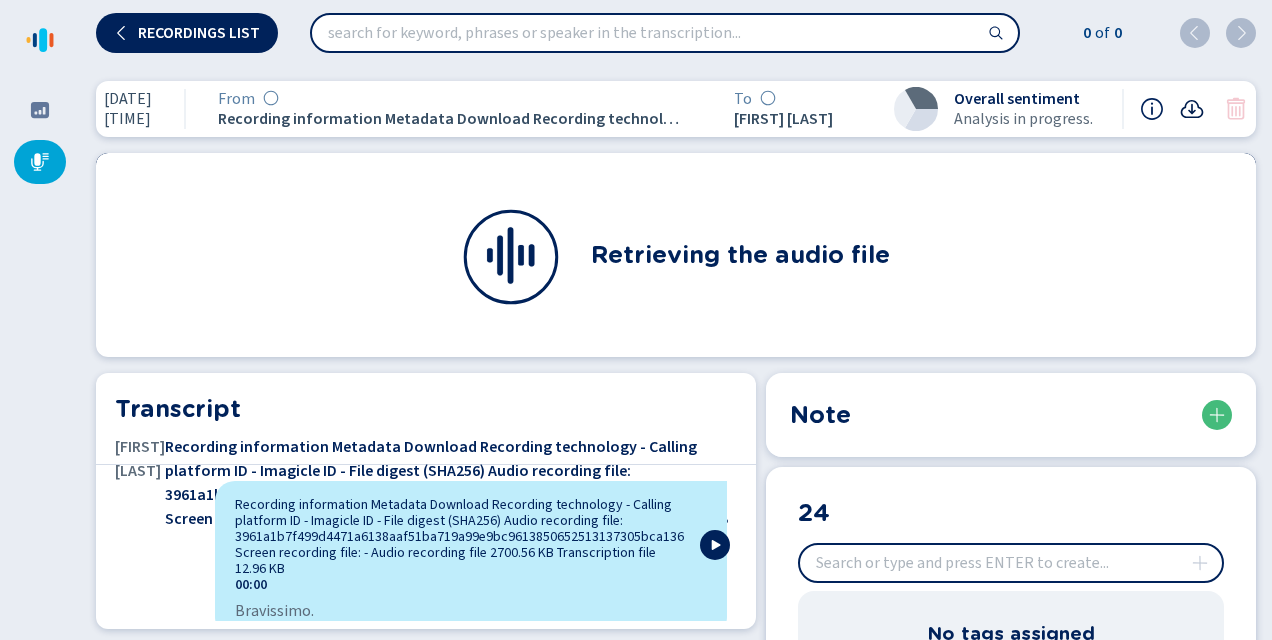 click 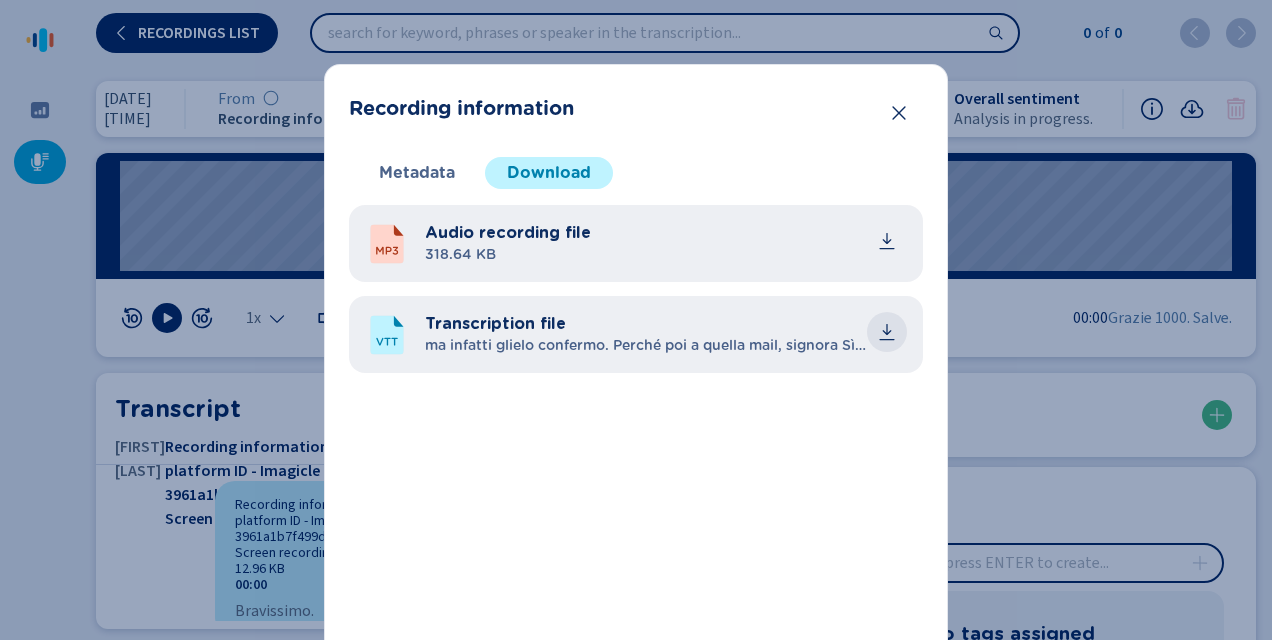click 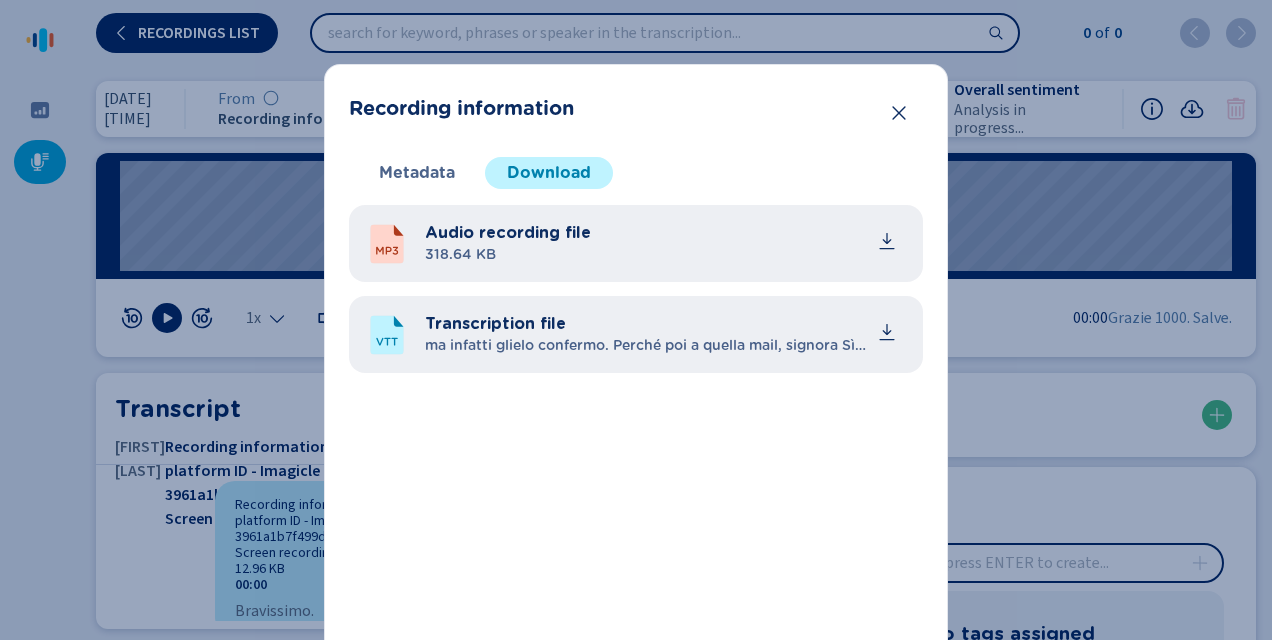click on "Recording information Metadata Download Recording technology - Calling platform ID - Imagicle ID - File digest (SHA256) Audio recording file: [HASH] Screen recording file: - Audio recording file [SIZE] Transcription file [SIZE]" at bounding box center [636, 391] 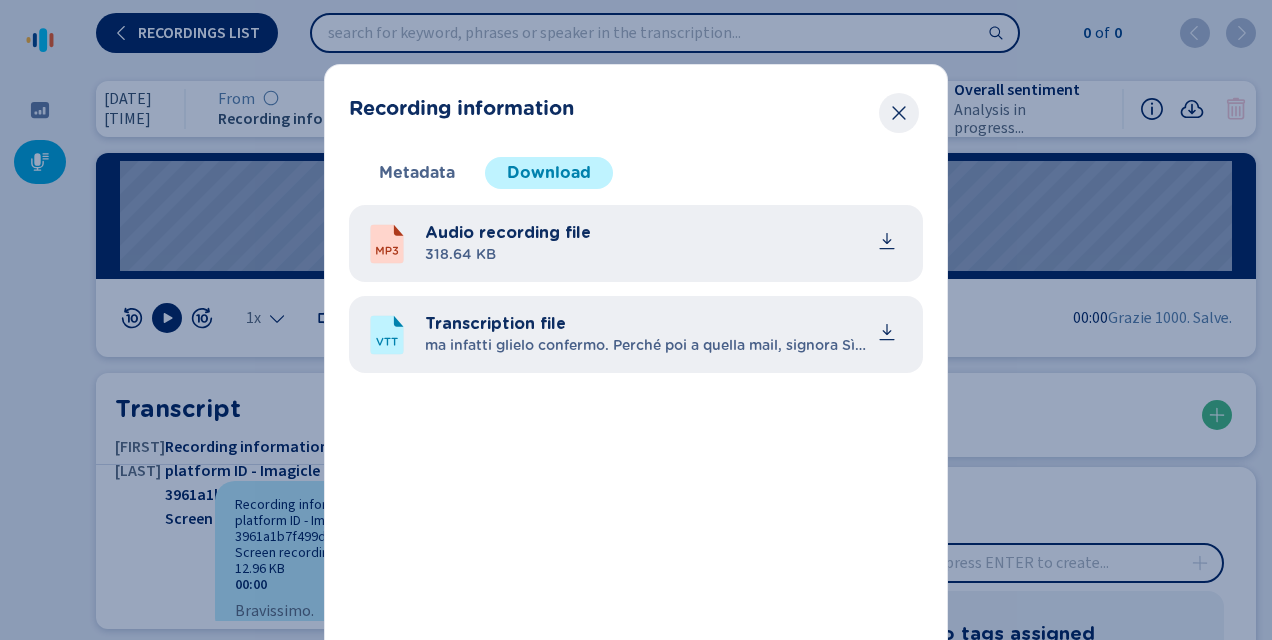 click 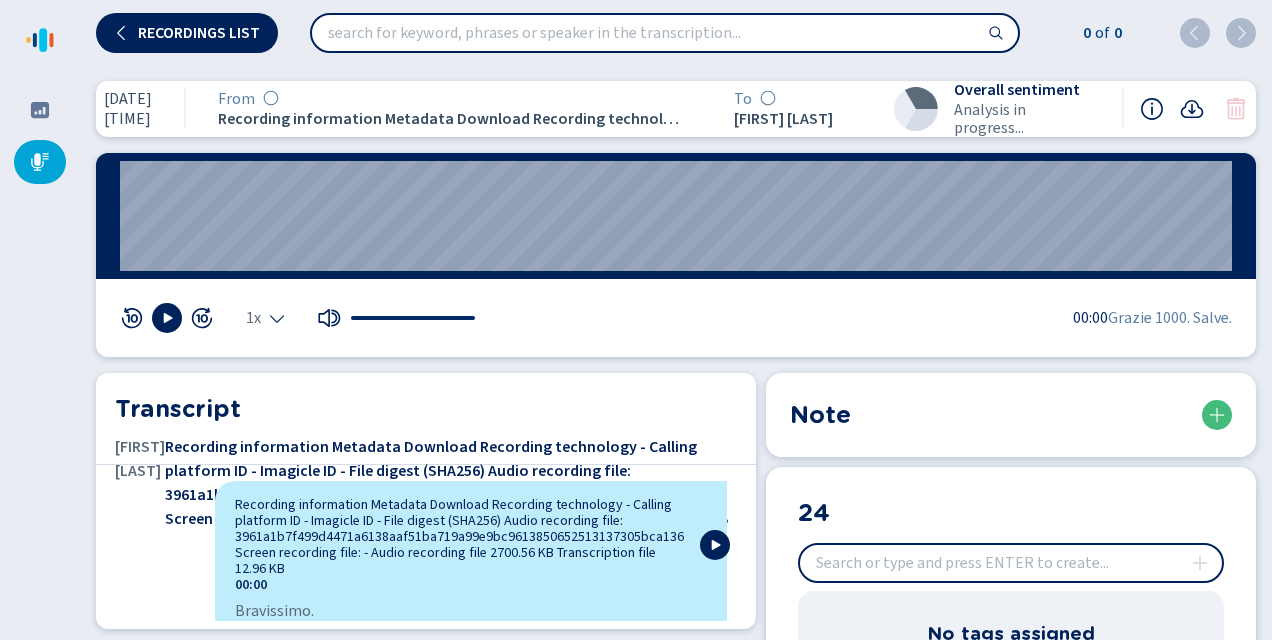 click 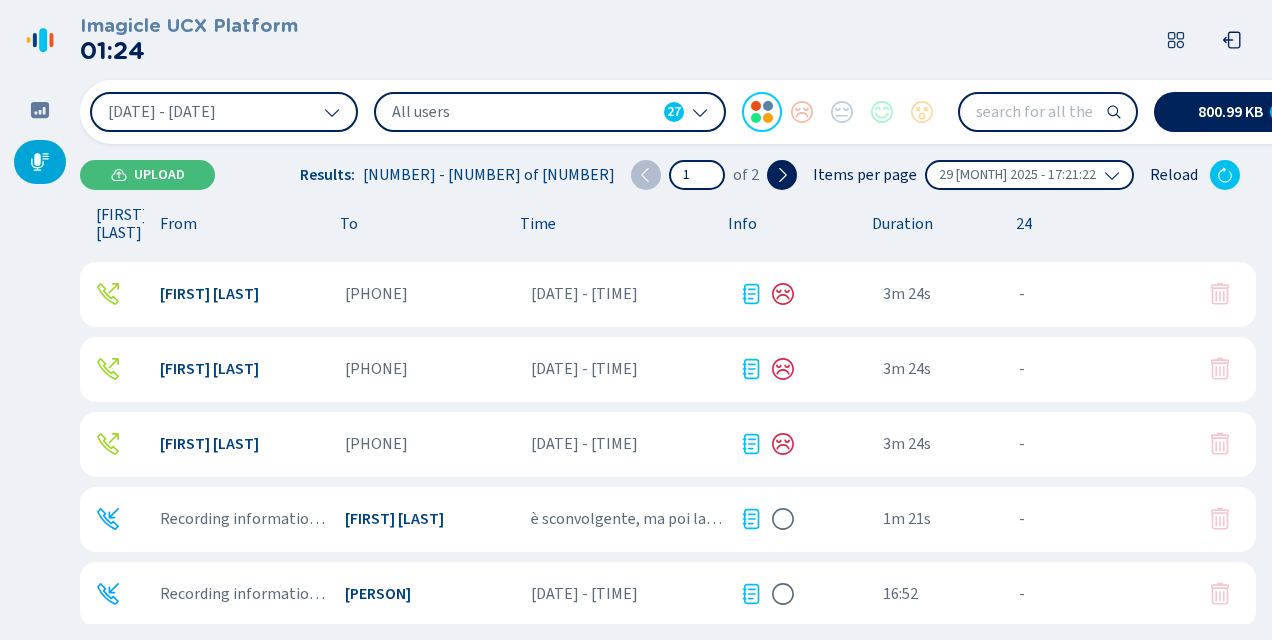 scroll, scrollTop: 268, scrollLeft: 0, axis: vertical 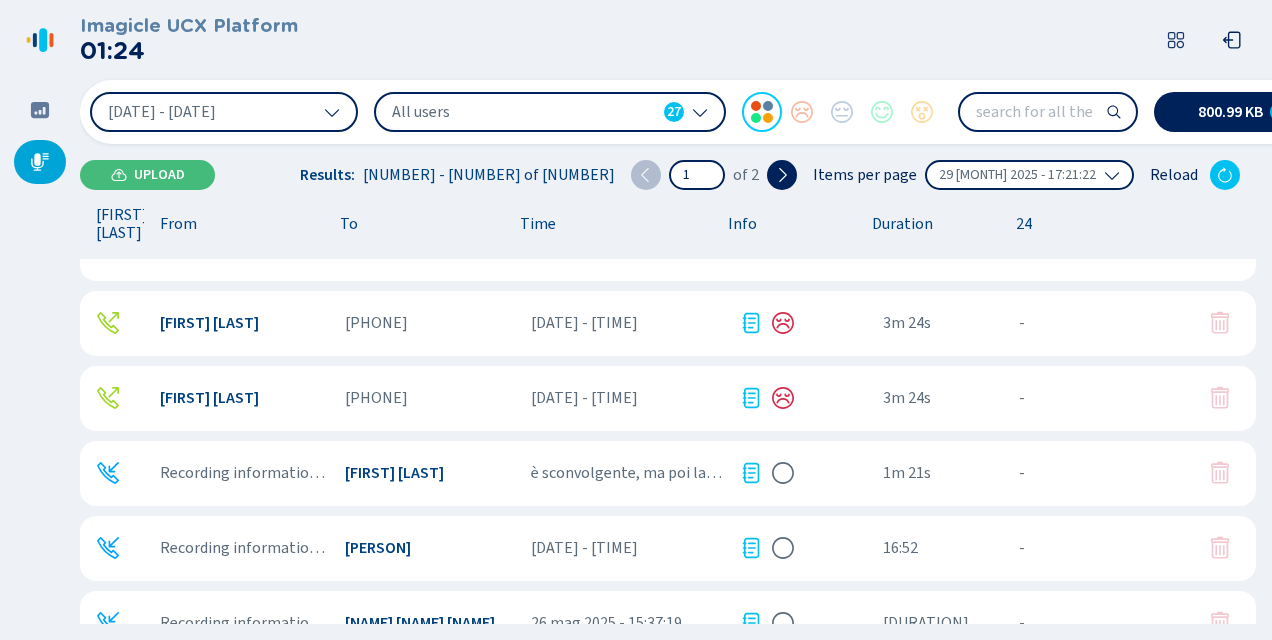 click 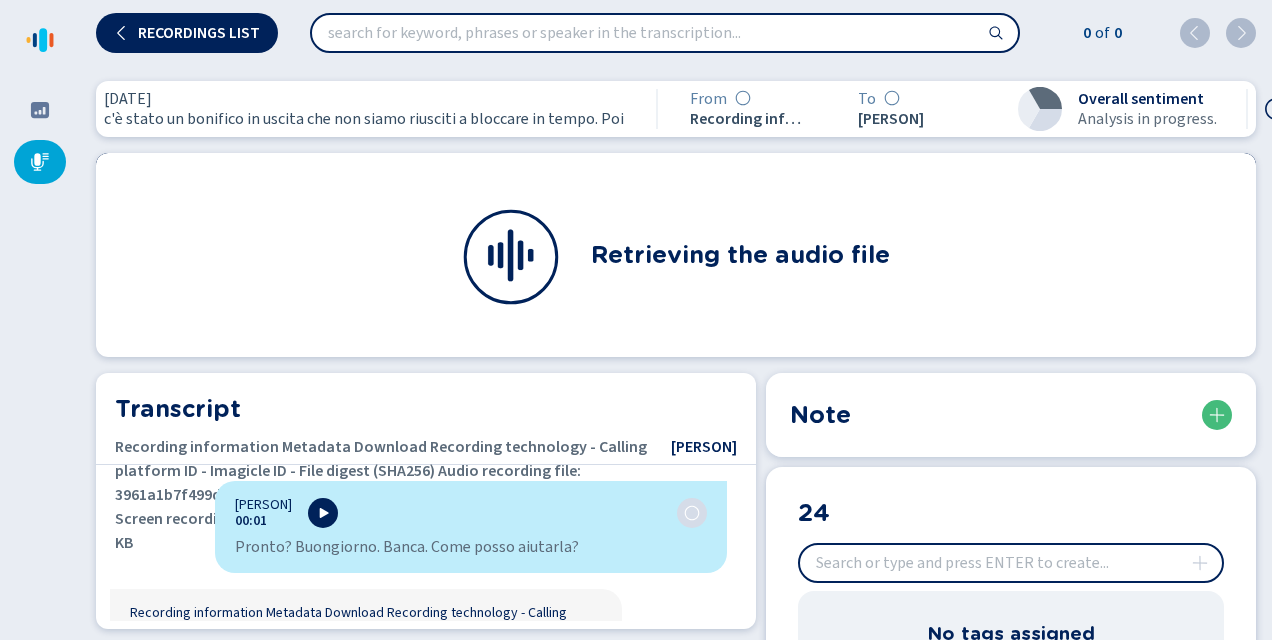 click 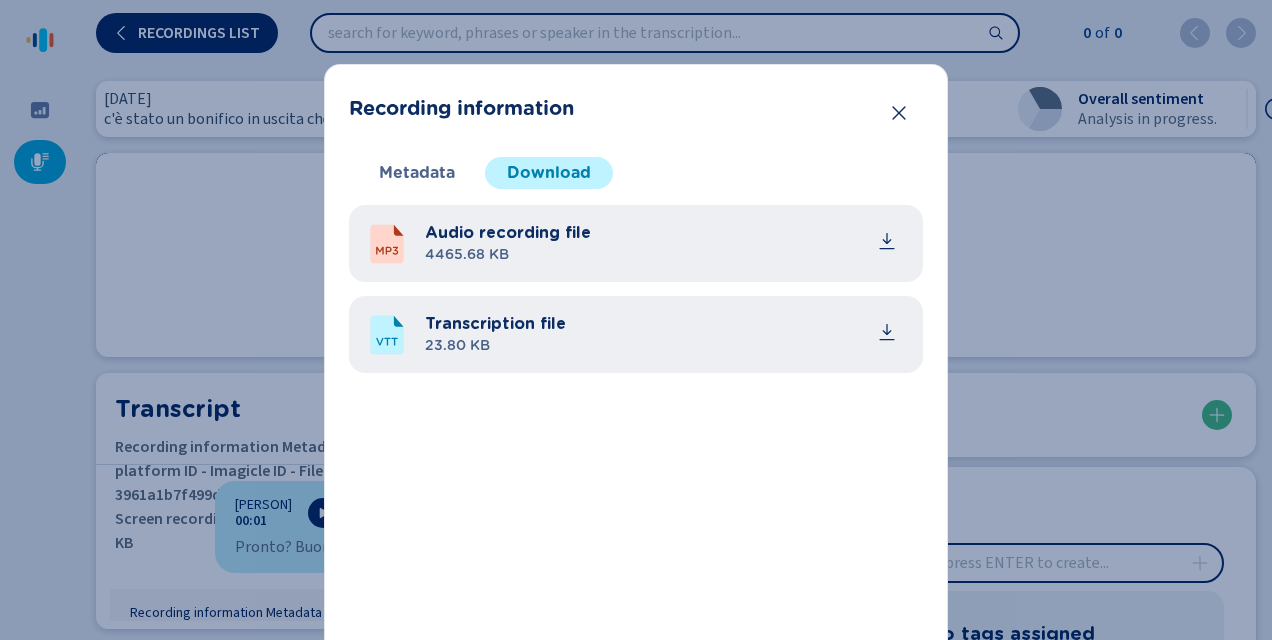 drag, startPoint x: 882, startPoint y: 329, endPoint x: 798, endPoint y: 325, distance: 84.095184 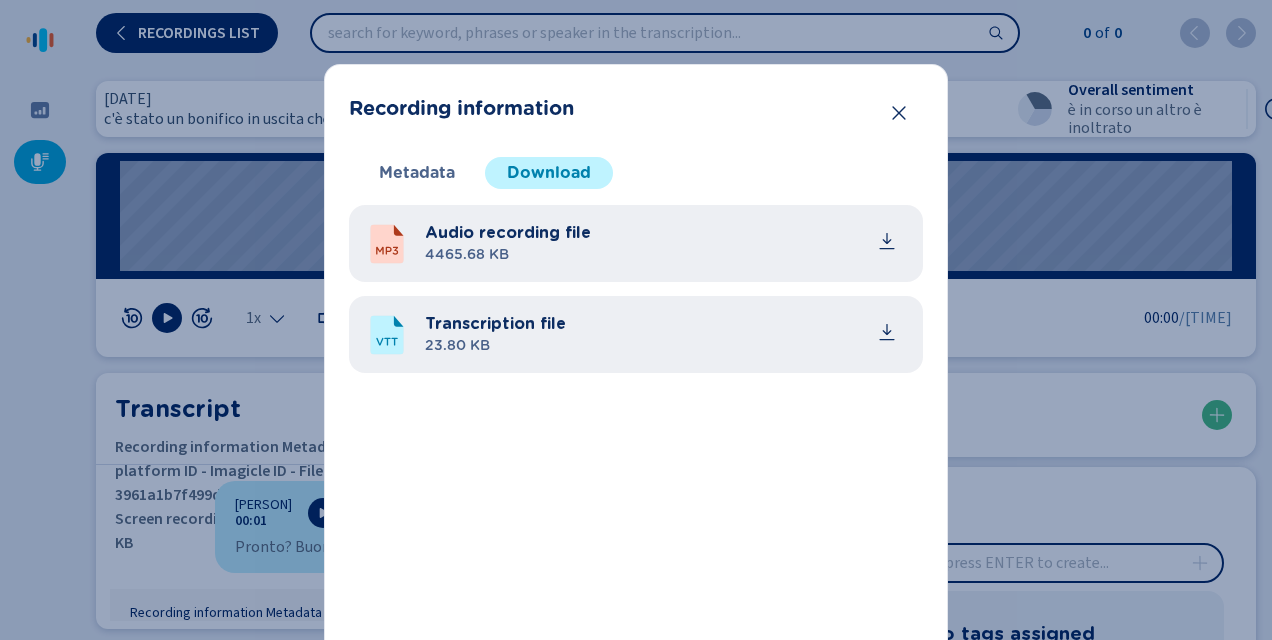 click on "Recording information" at bounding box center [636, 109] 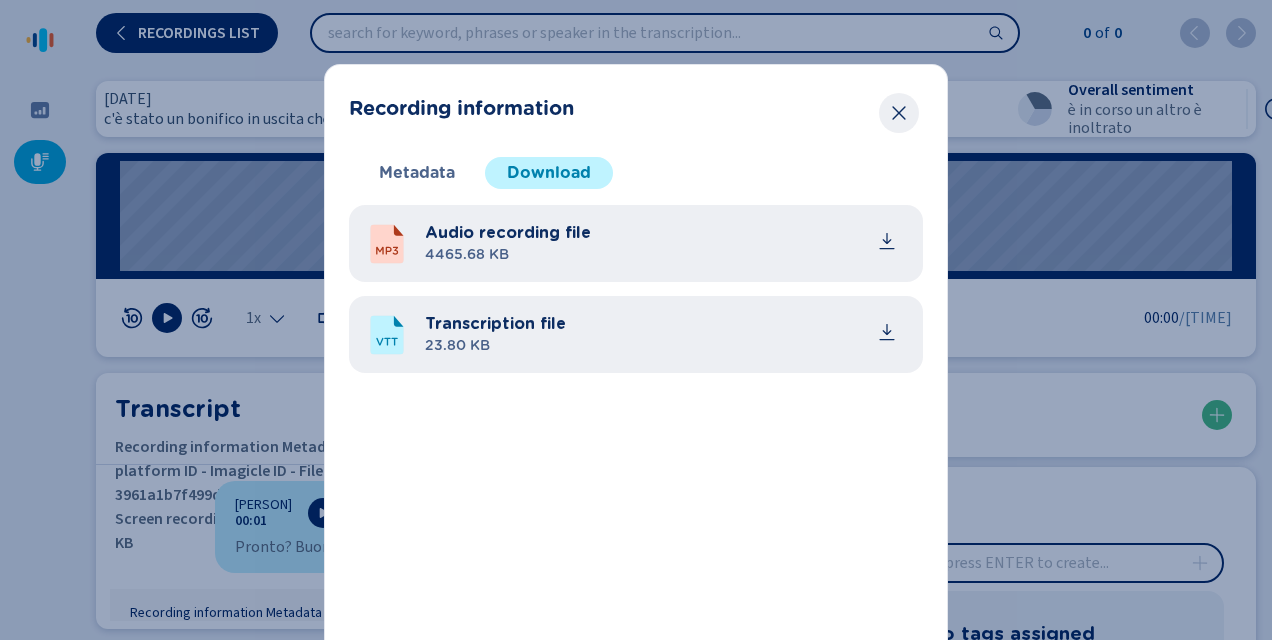 click 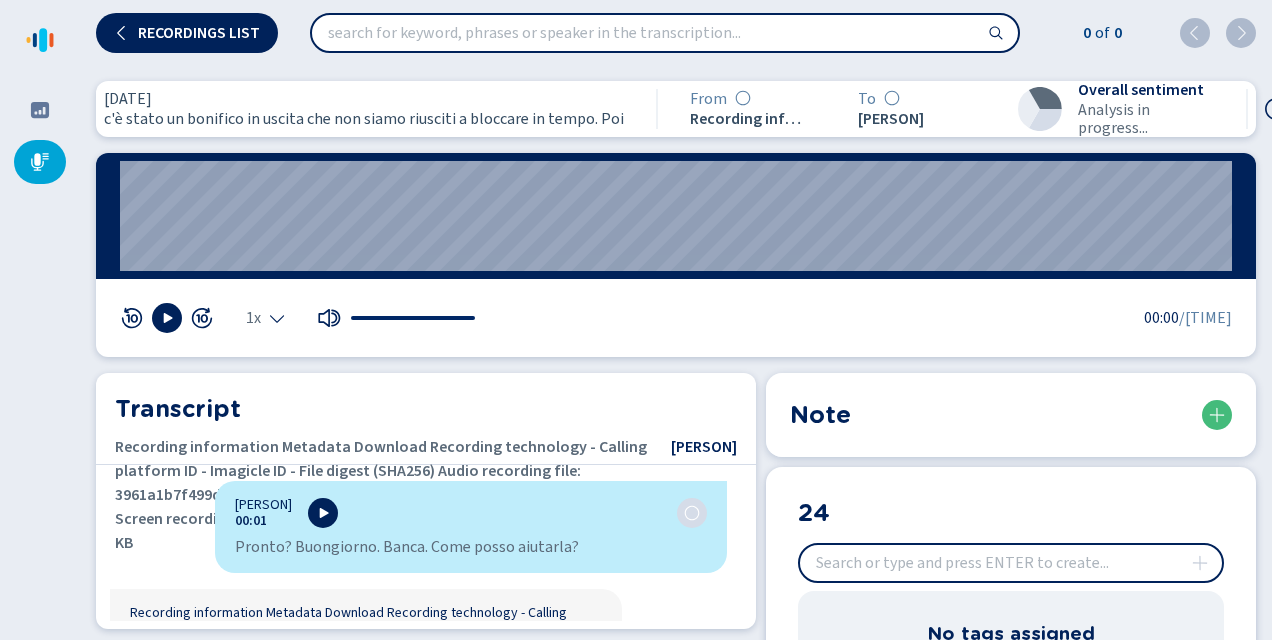 click 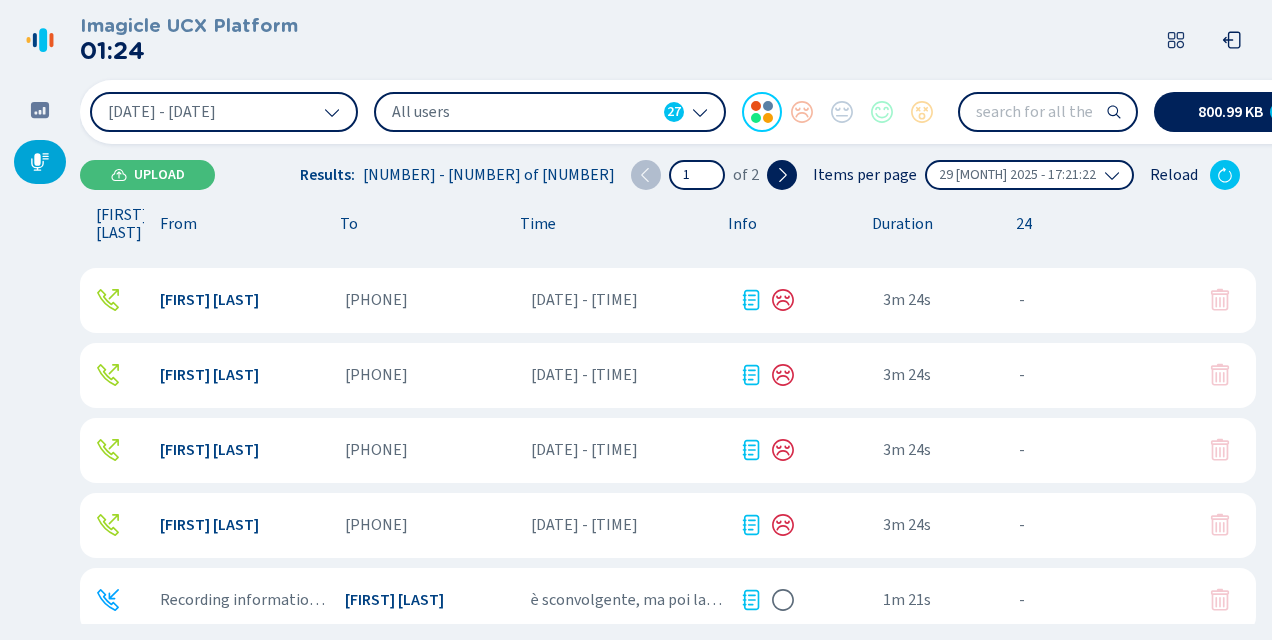 scroll, scrollTop: 268, scrollLeft: 0, axis: vertical 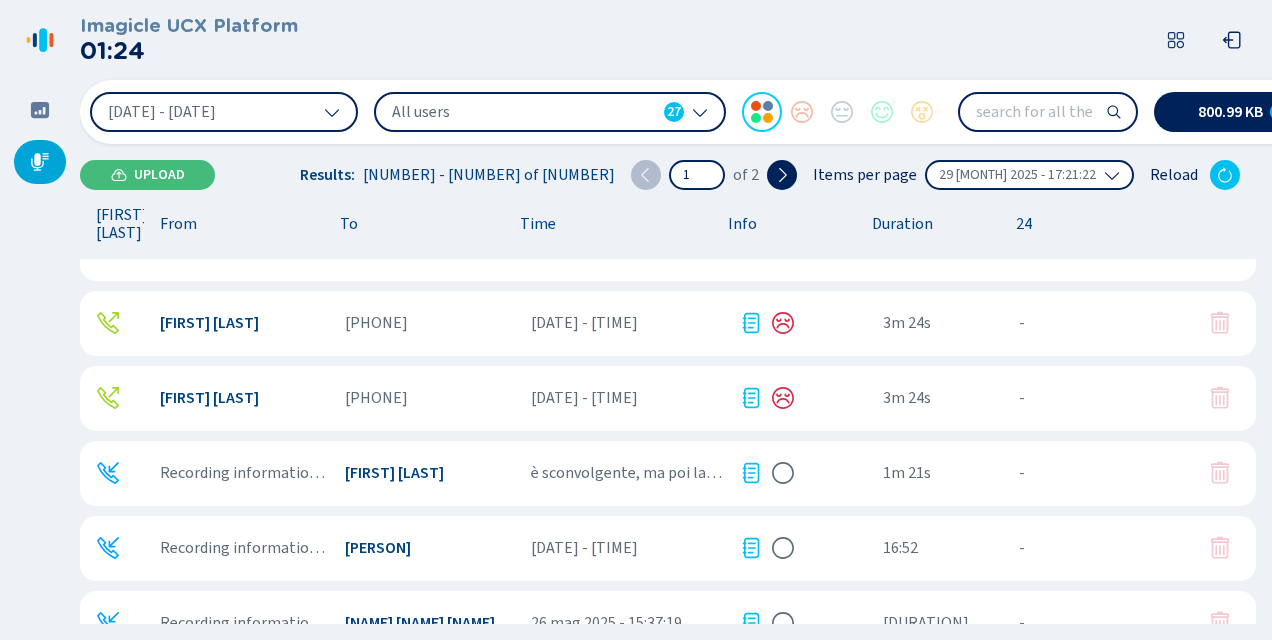 click 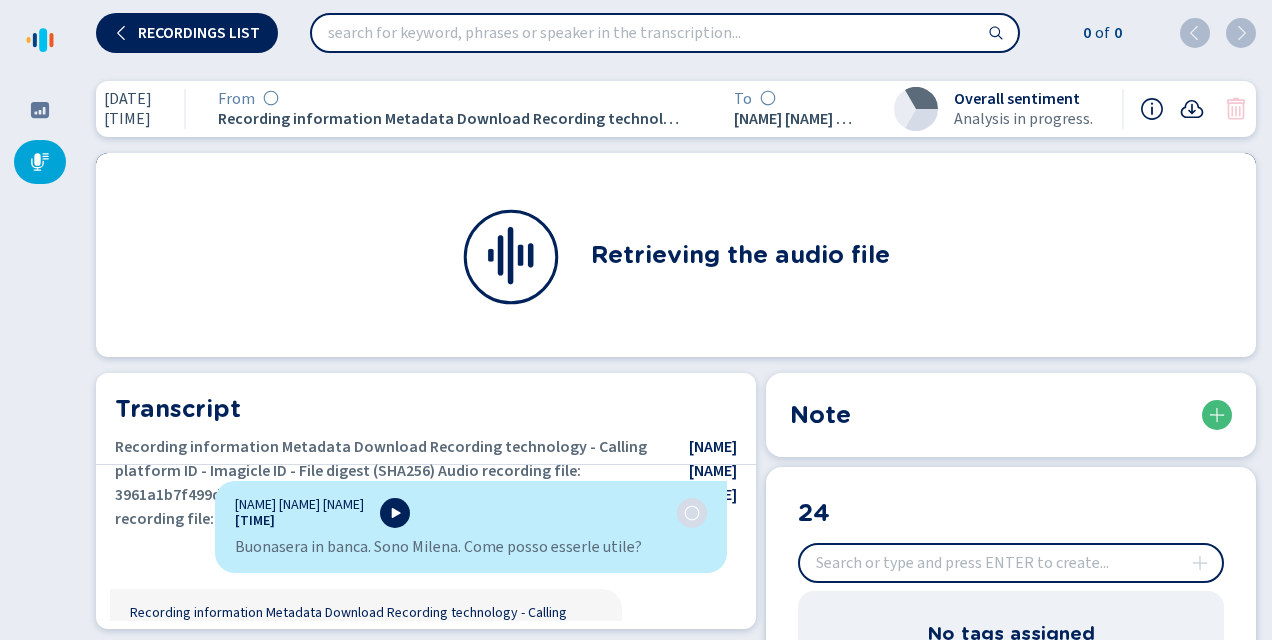 click 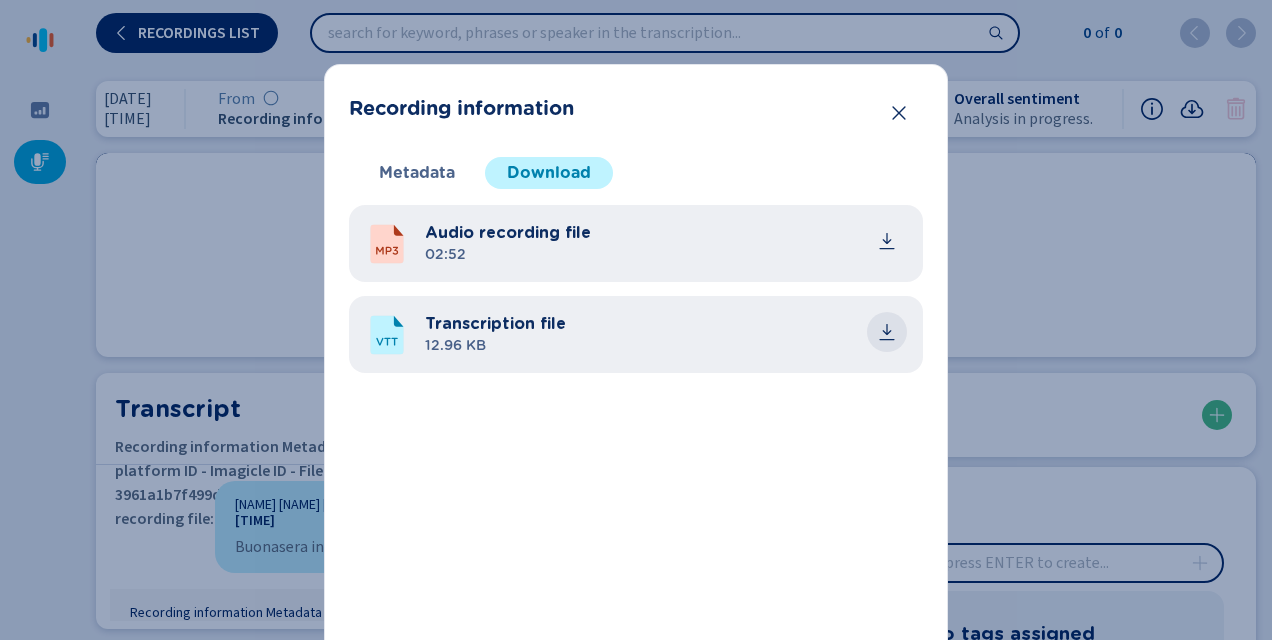 click 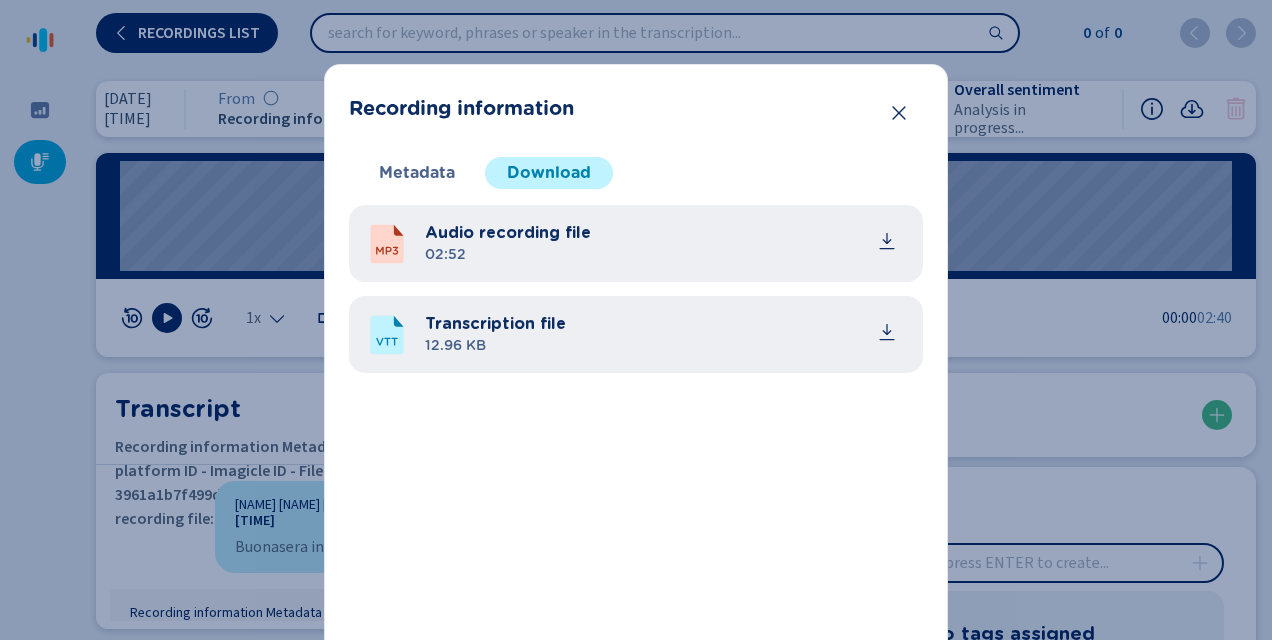 click on "adesso dovrebbe fare il video. Il video a quest'ora non lo lavo-. Non lo lavora nessuno. Sono chiusi quei reparti," at bounding box center (636, 320) 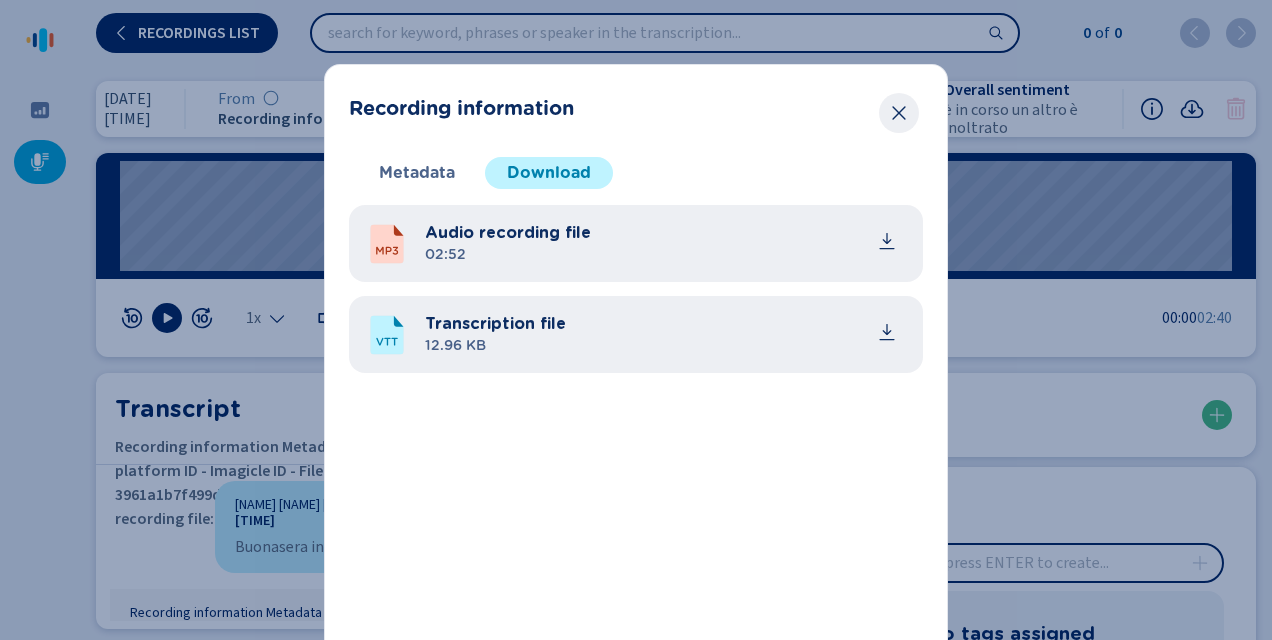 click 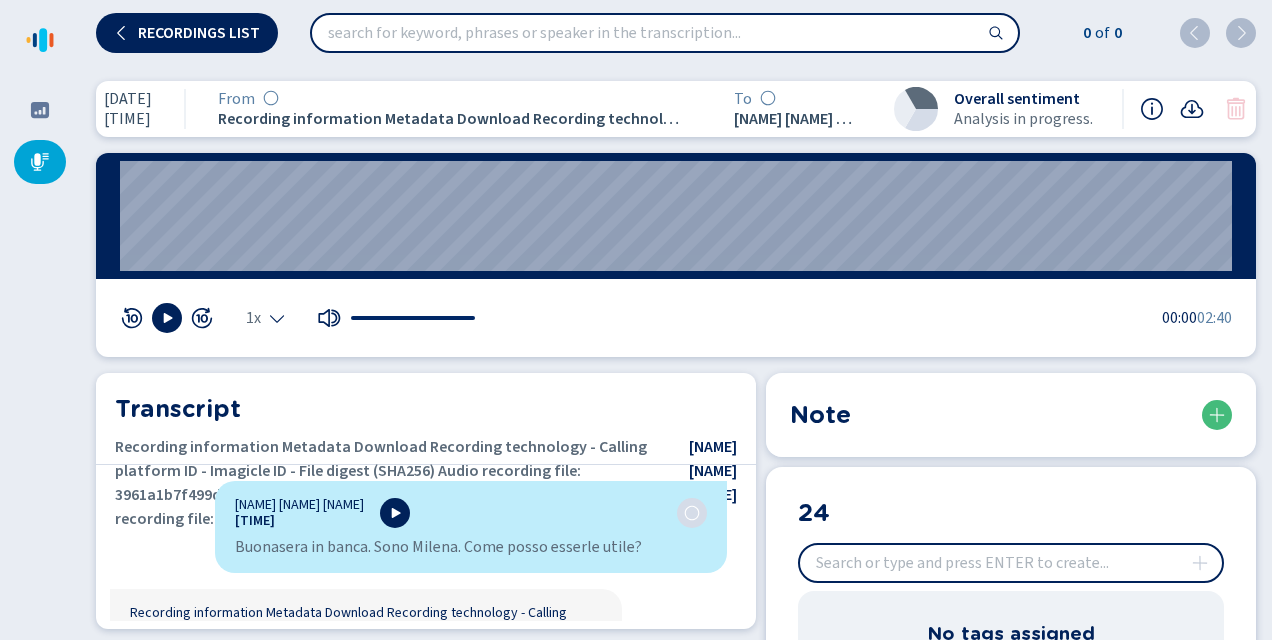 click 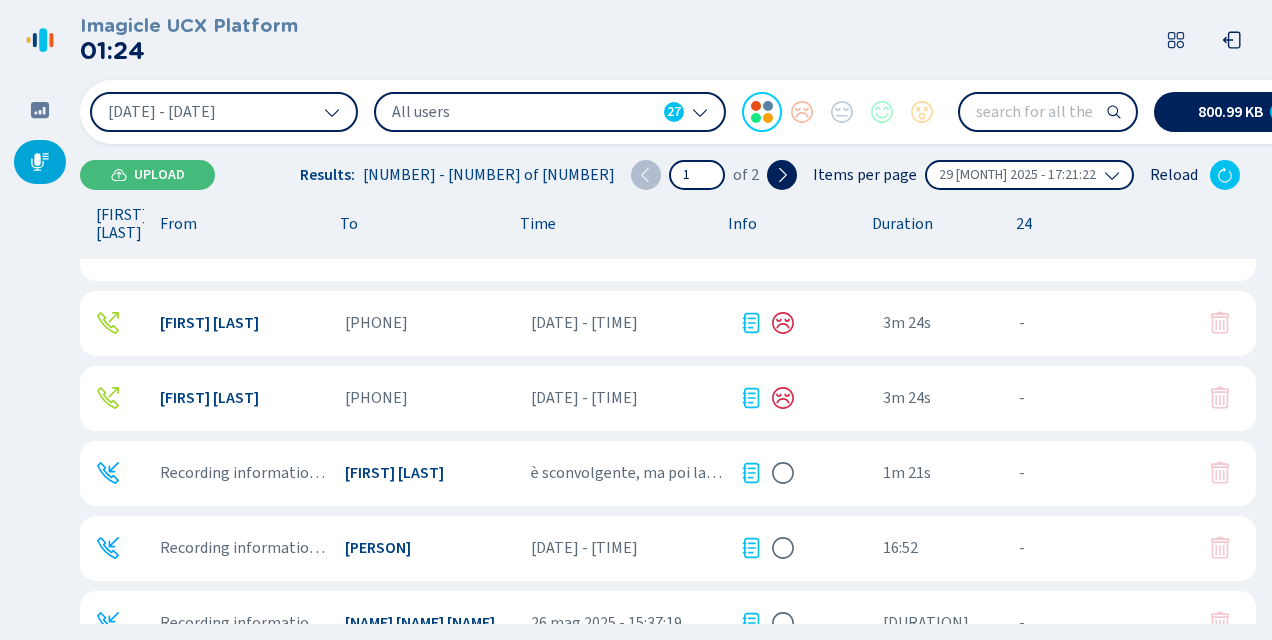 scroll, scrollTop: 0, scrollLeft: 0, axis: both 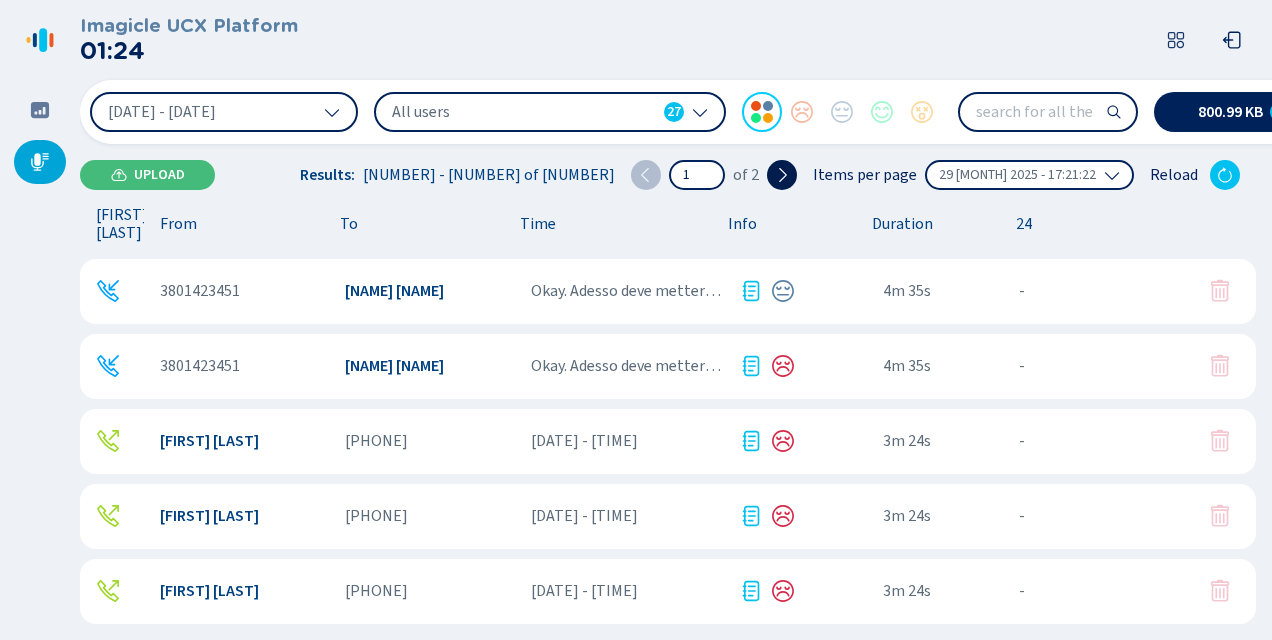 click 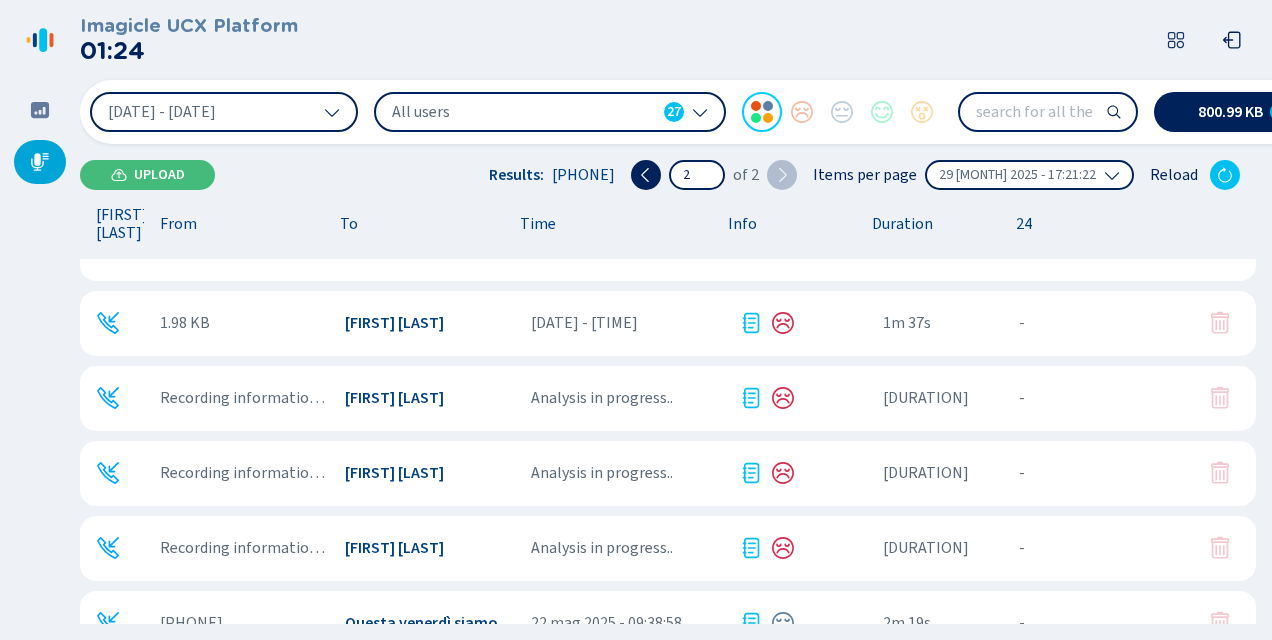 scroll, scrollTop: 0, scrollLeft: 0, axis: both 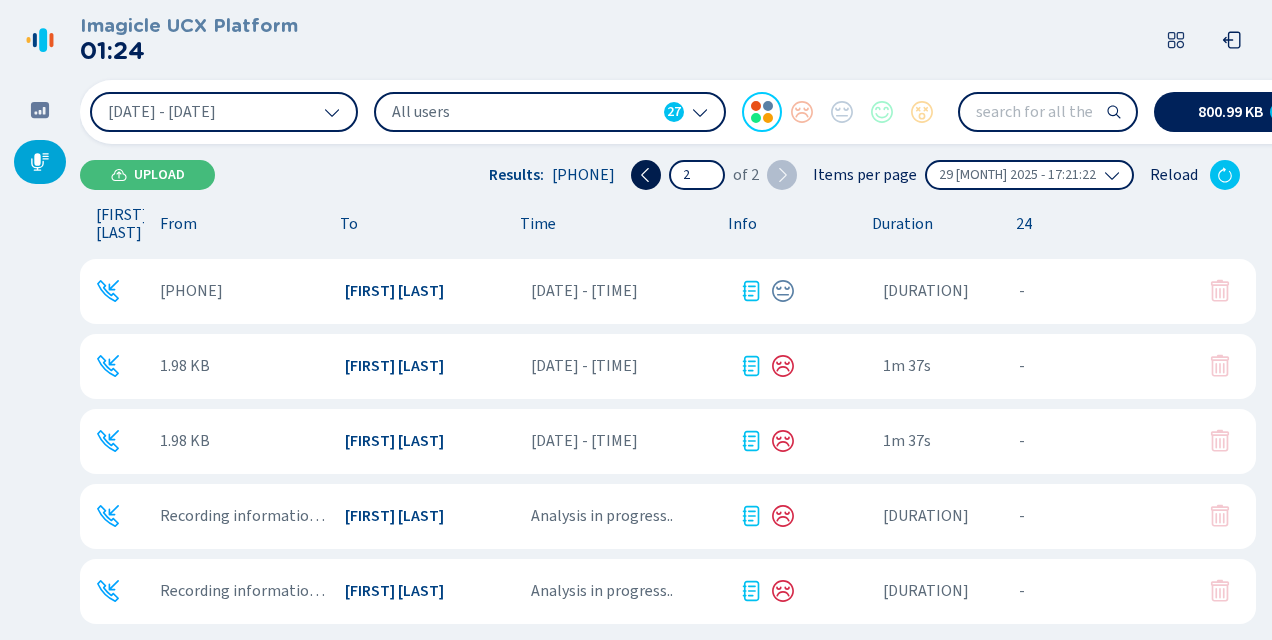 click 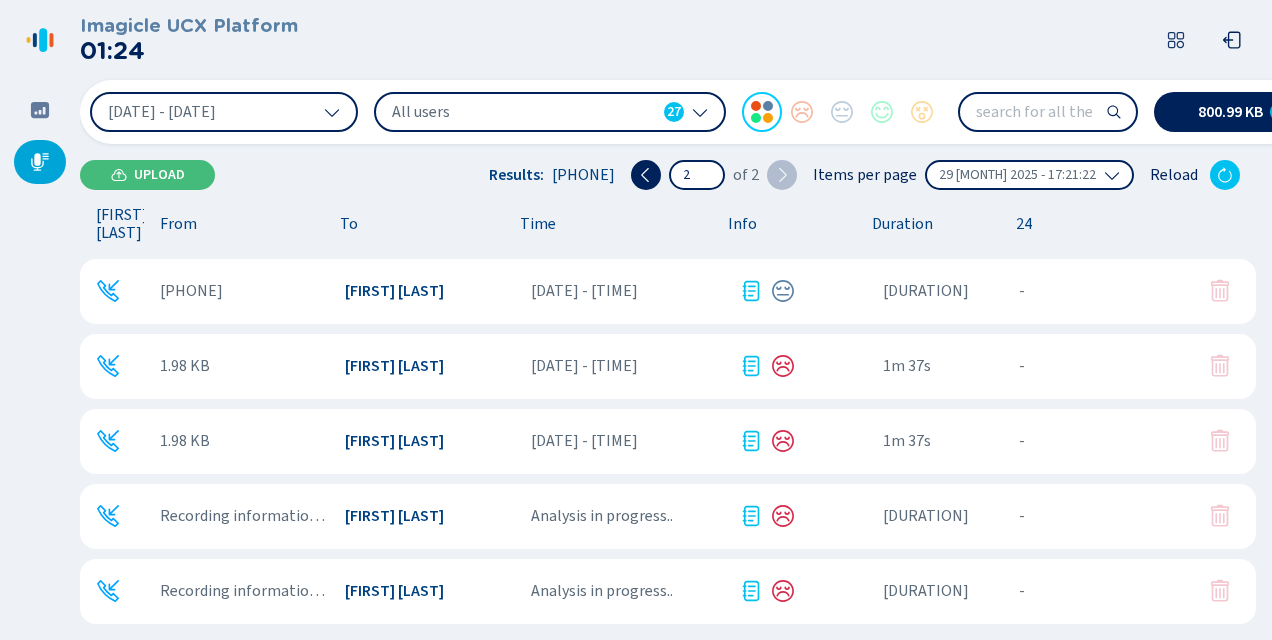 type on "1" 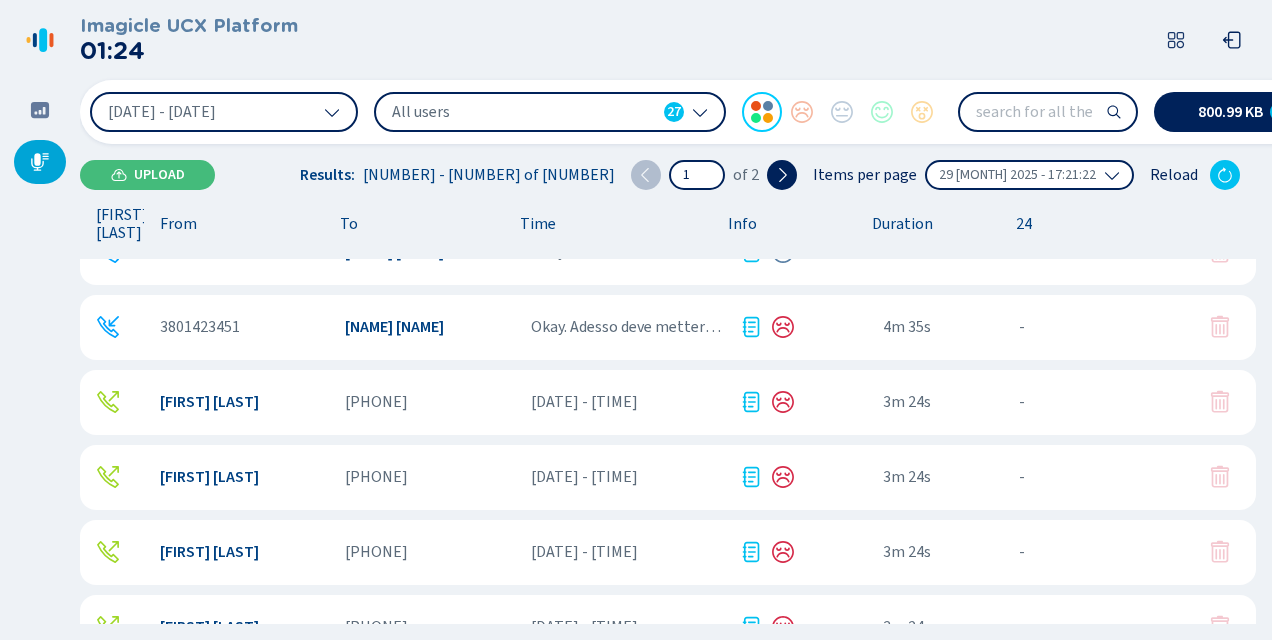 scroll, scrollTop: 0, scrollLeft: 0, axis: both 